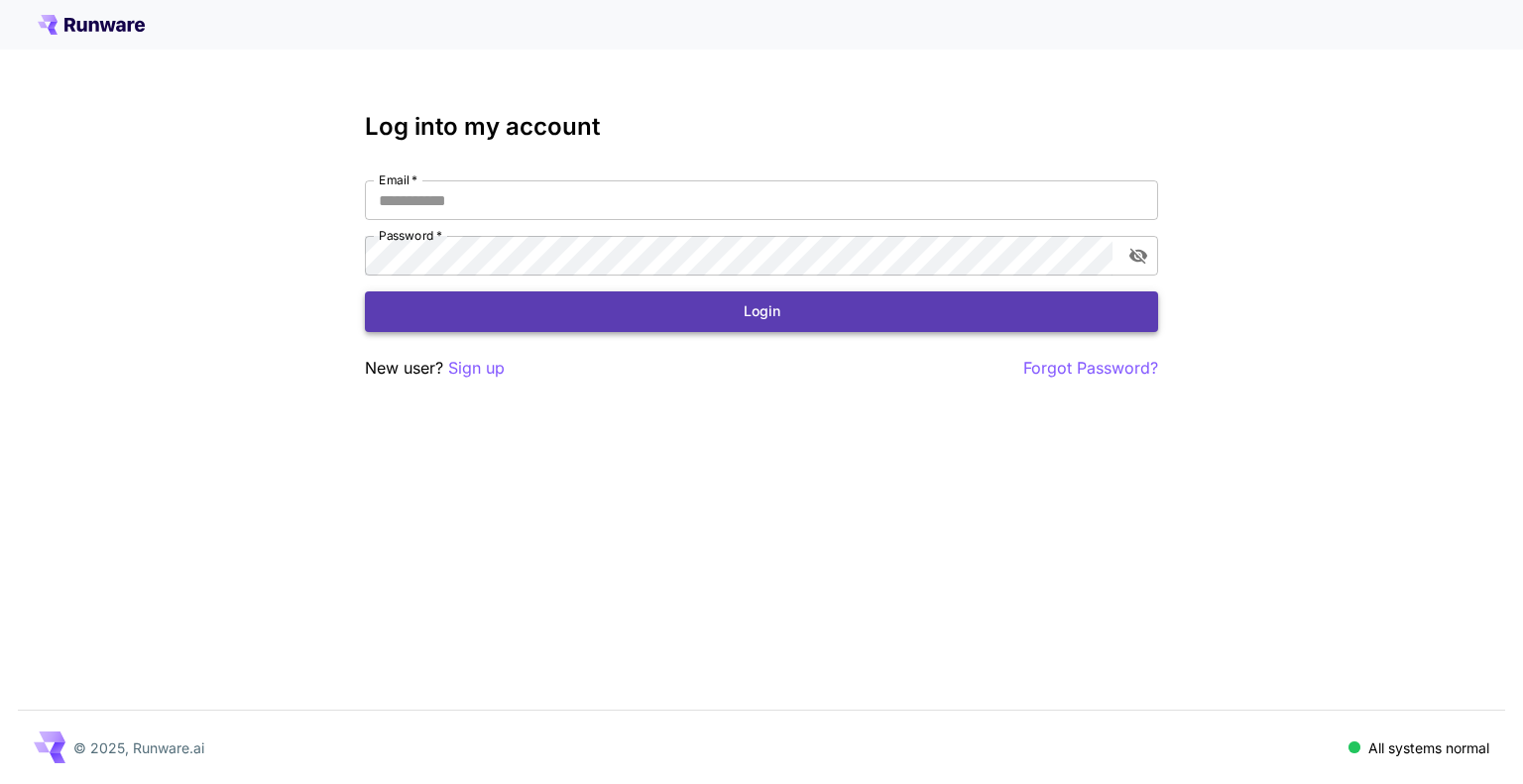 scroll, scrollTop: 0, scrollLeft: 0, axis: both 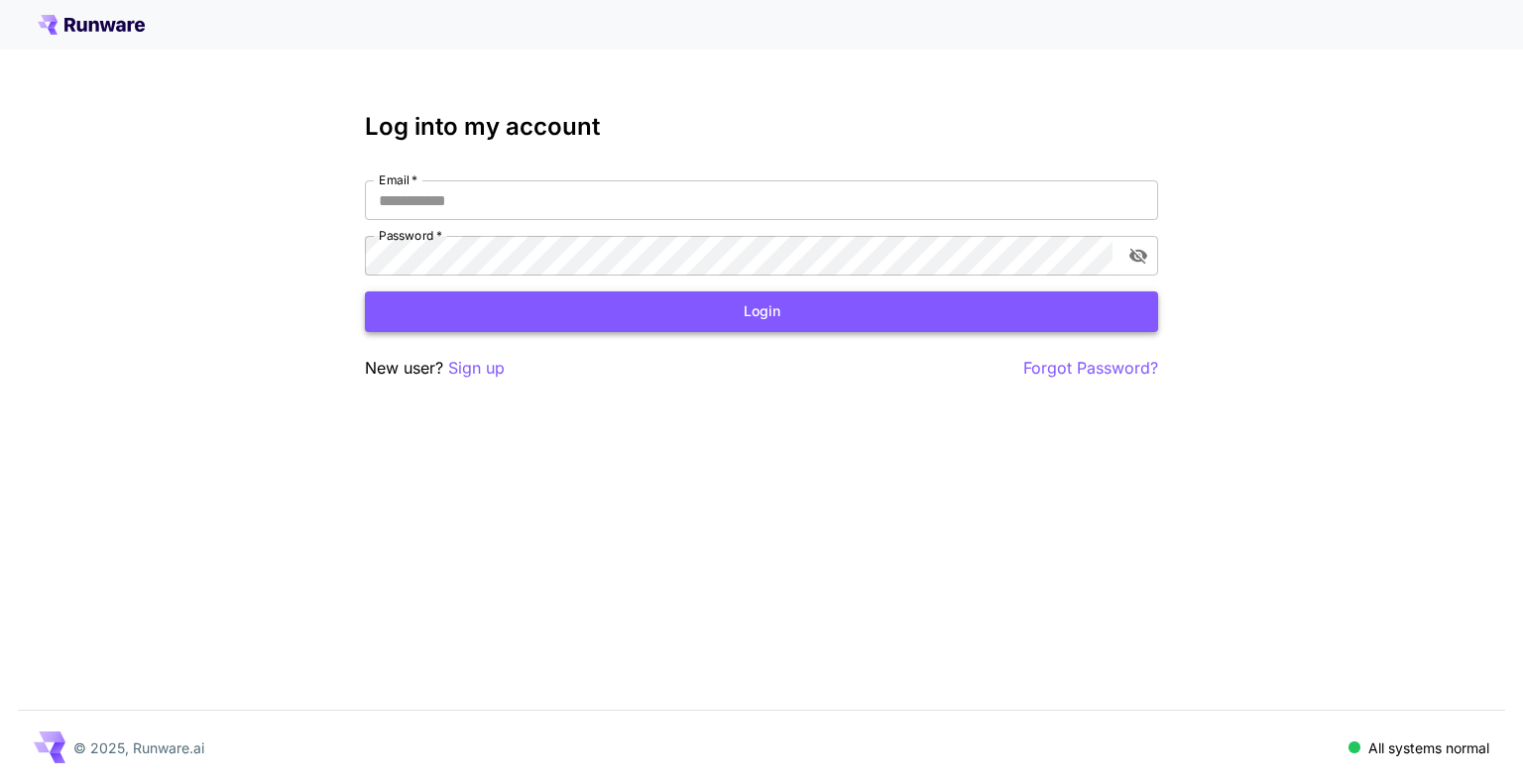 type on "**********" 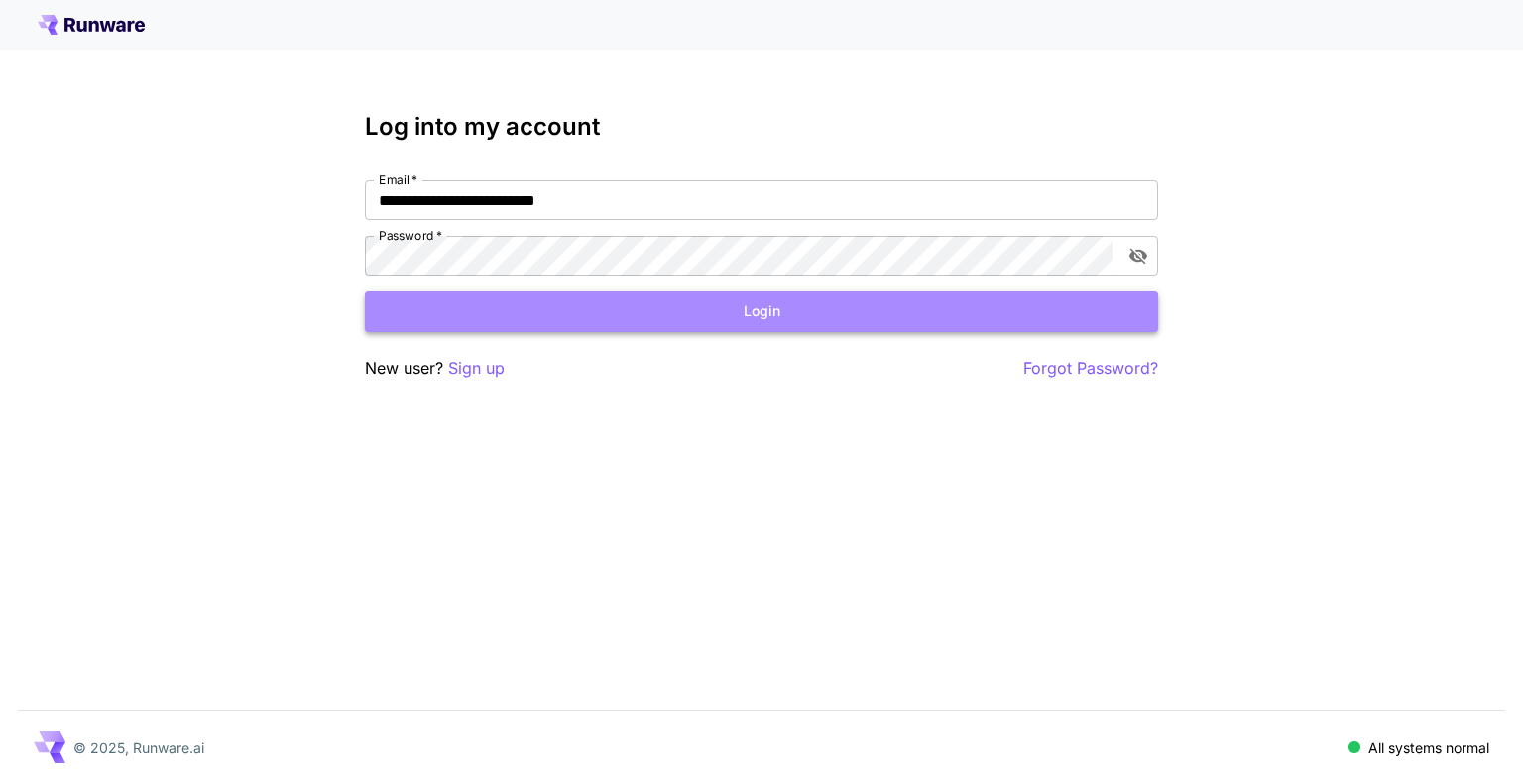 click on "Login" at bounding box center (762, 311) 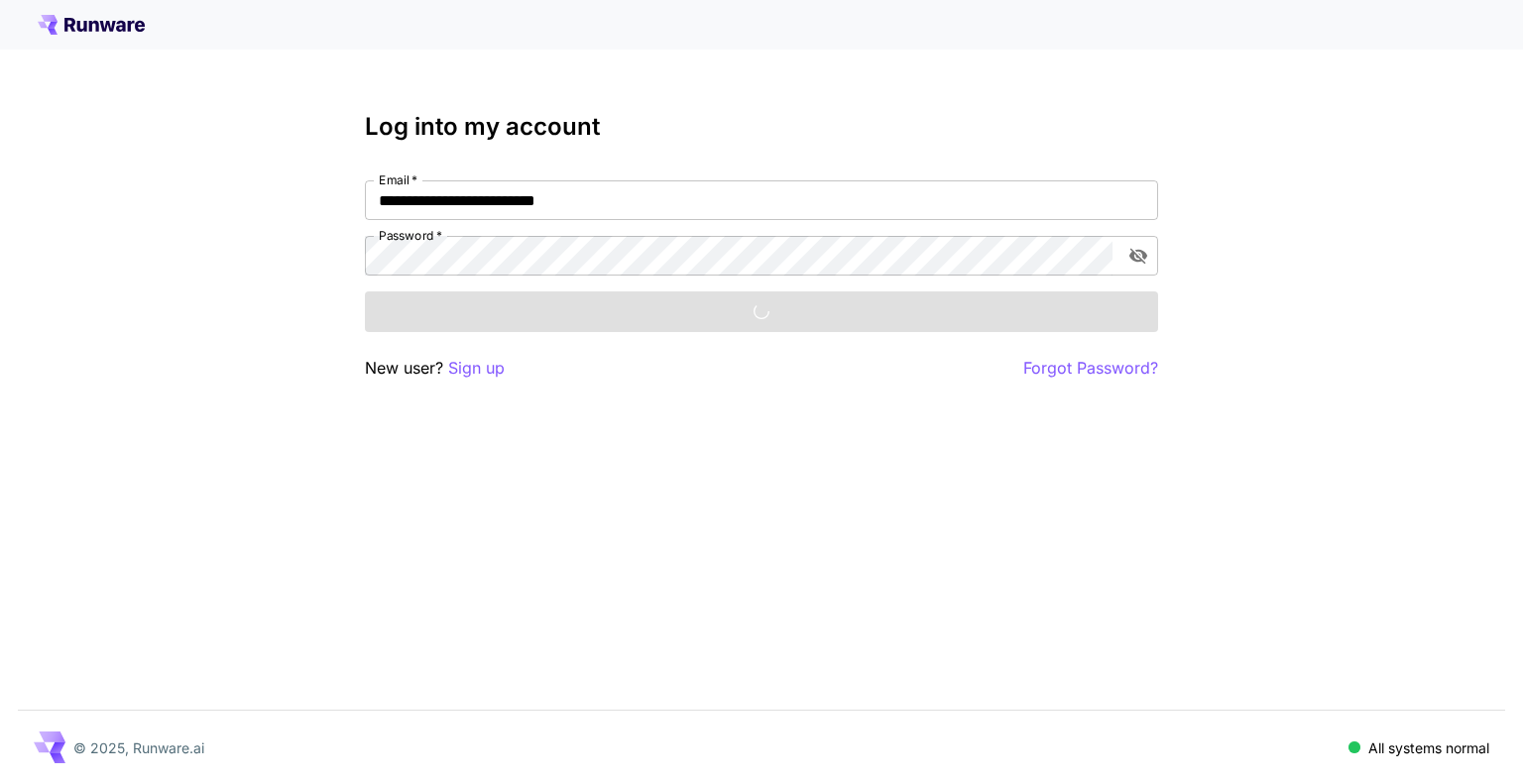 scroll, scrollTop: 0, scrollLeft: 0, axis: both 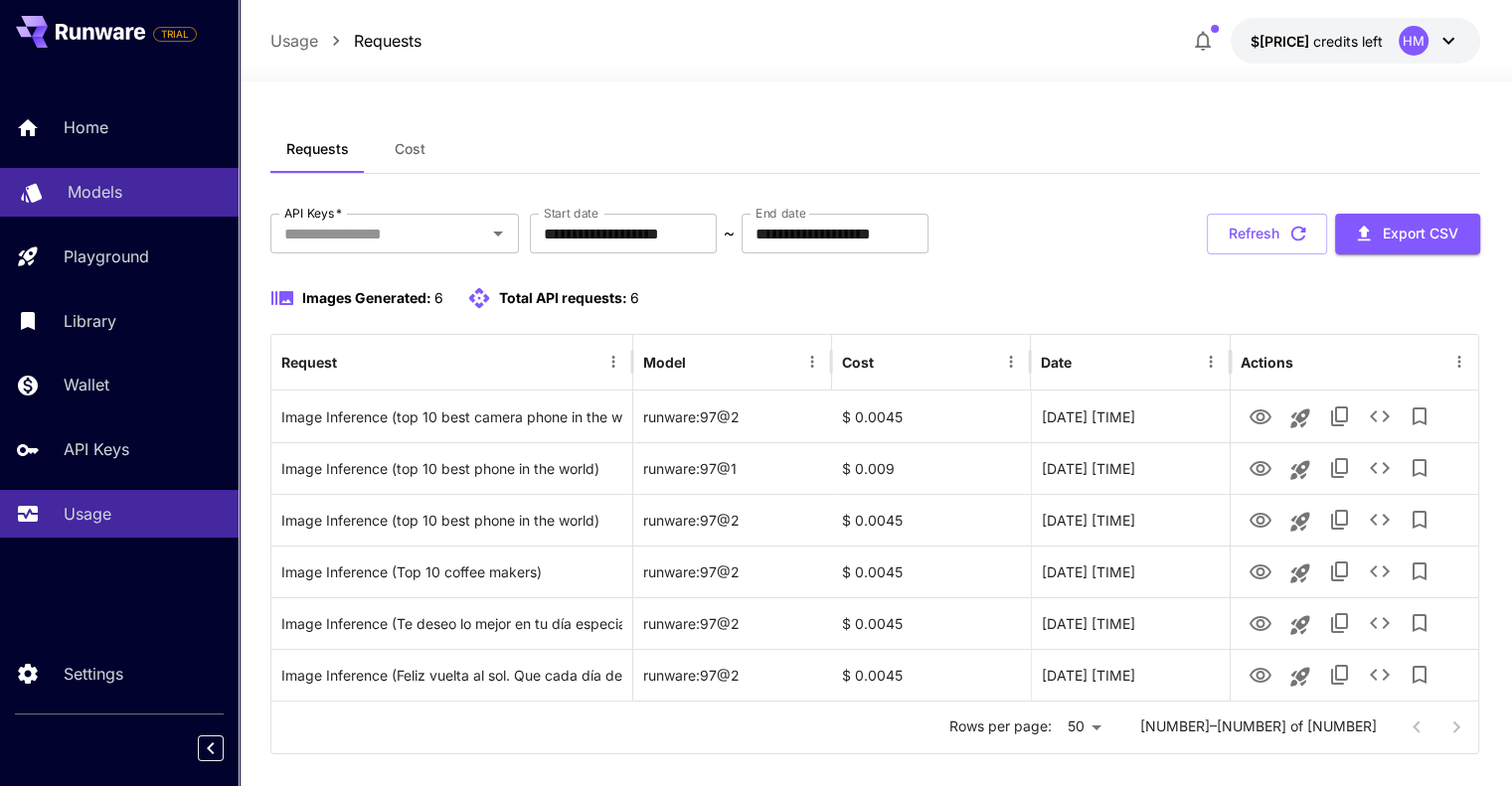 click on "Models" at bounding box center [94, 192] 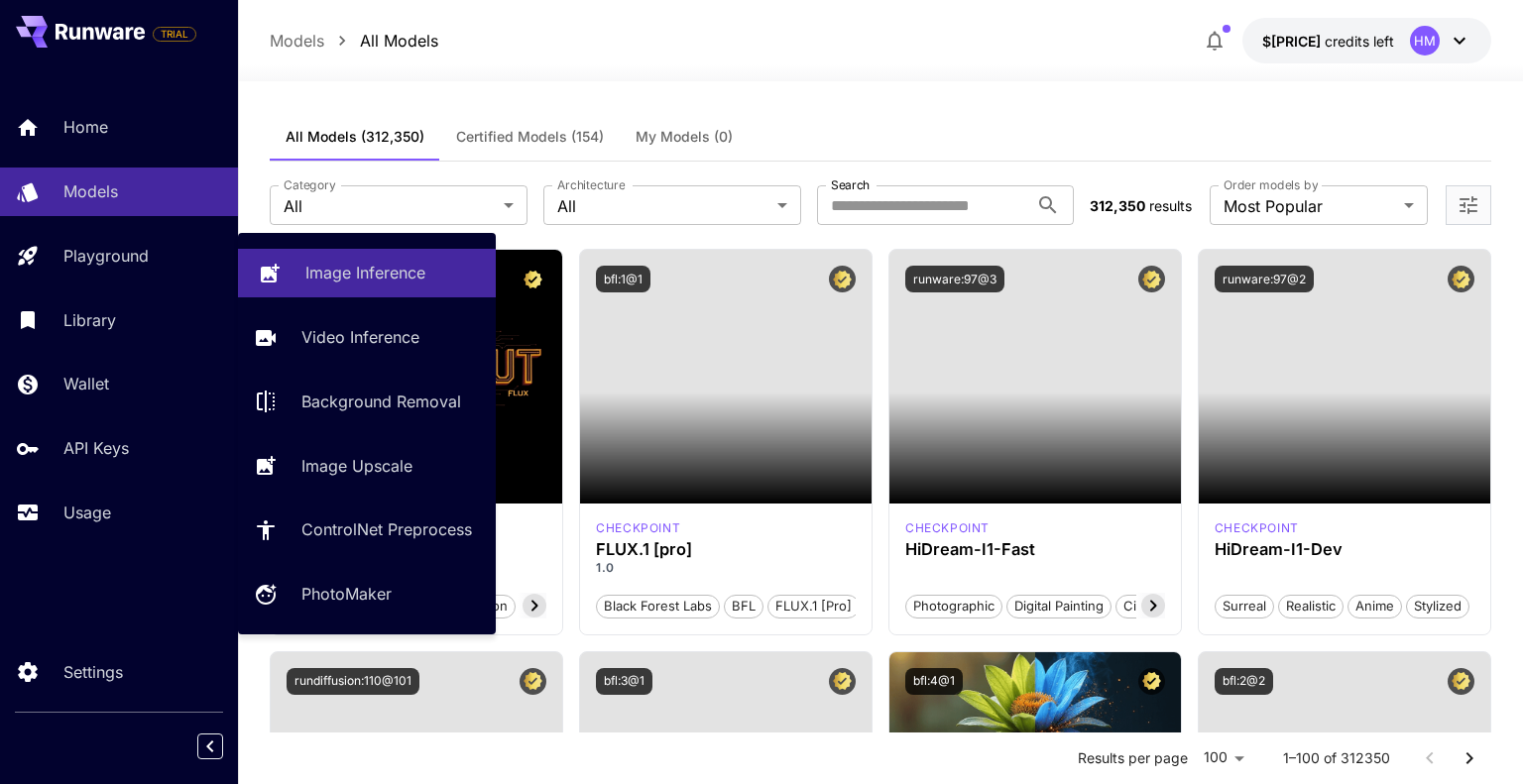 click on "Image Inference" at bounding box center (367, 273) 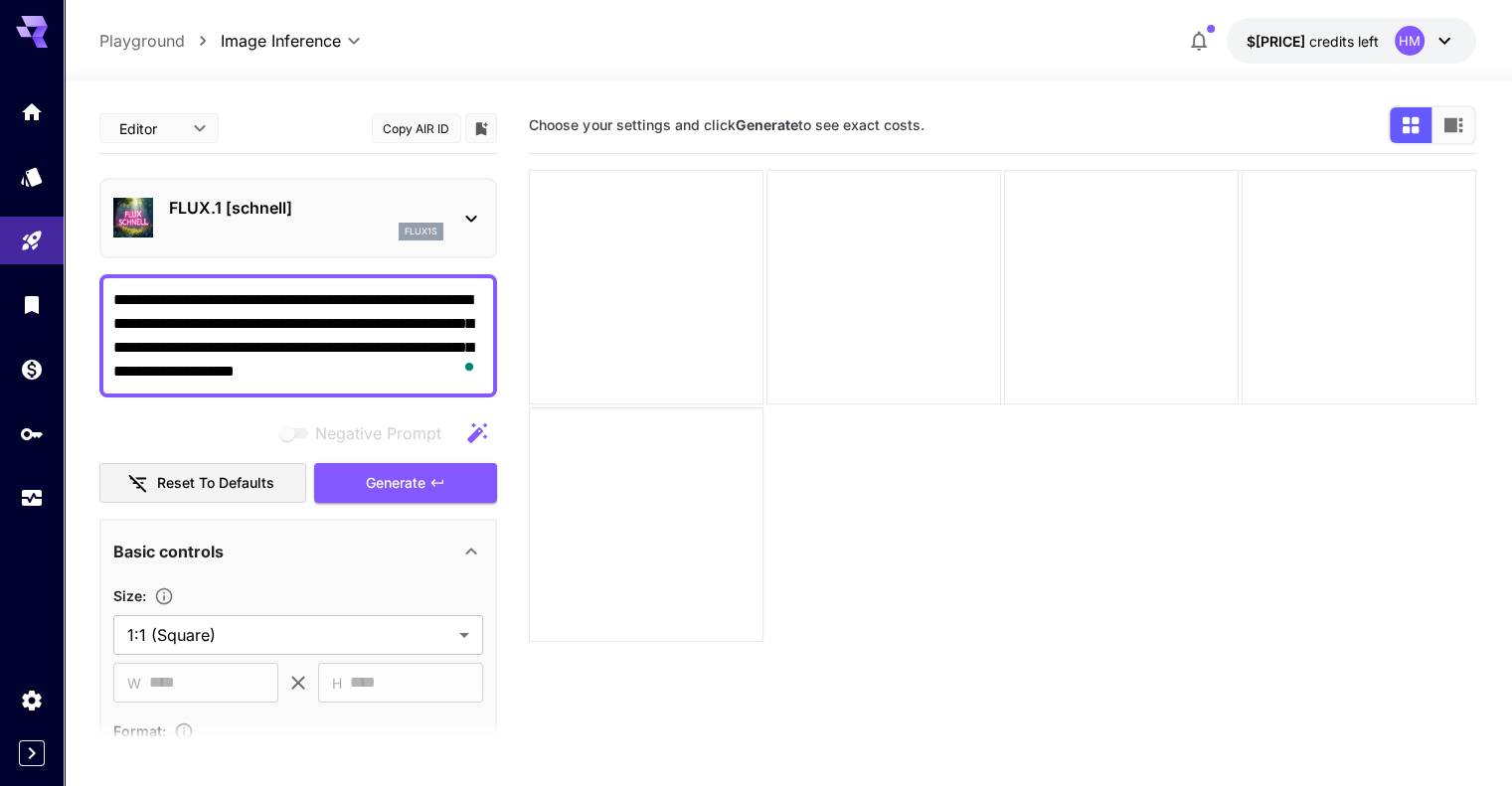 click at bounding box center (471, 219) 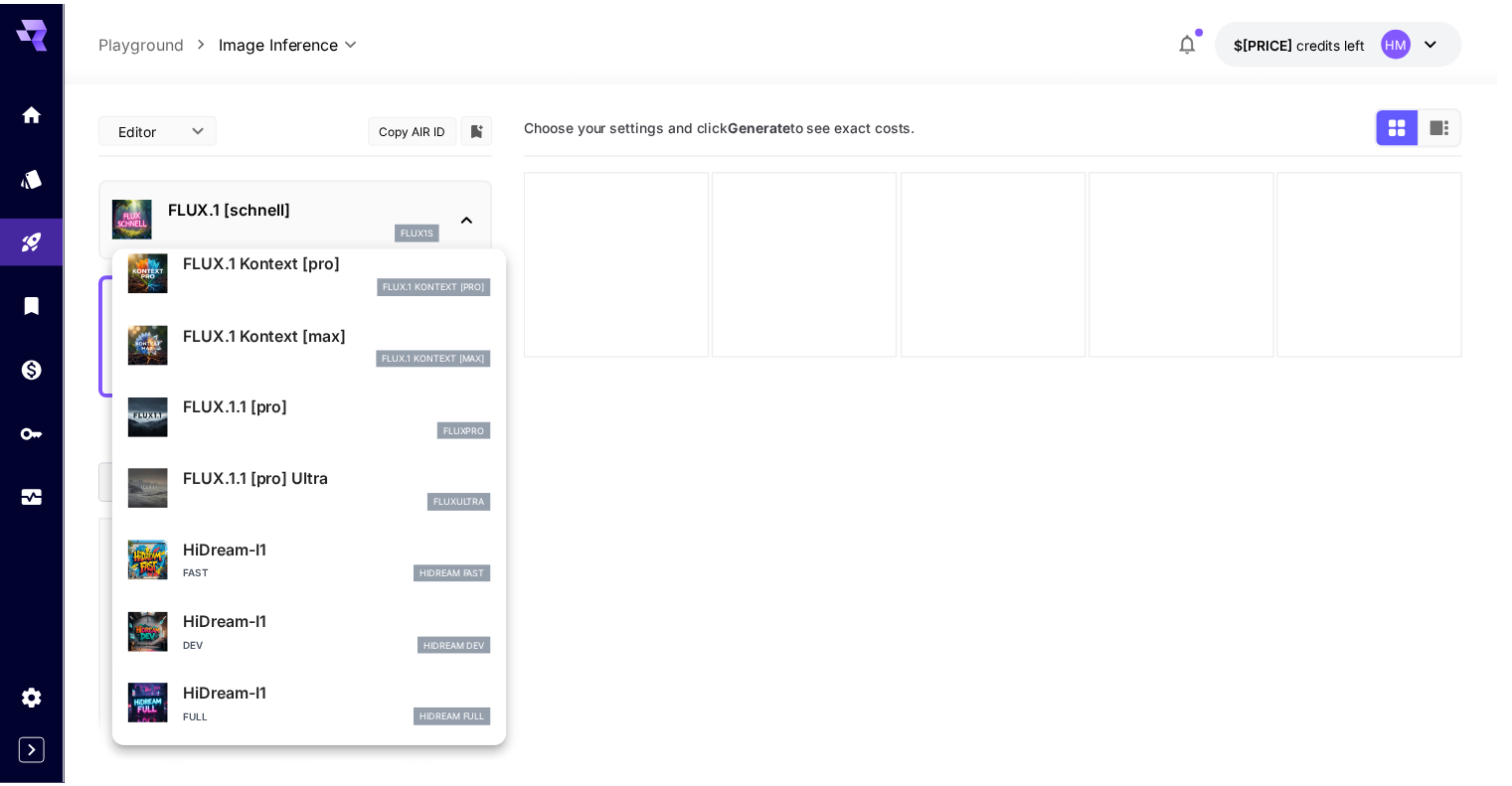 scroll, scrollTop: 229, scrollLeft: 0, axis: vertical 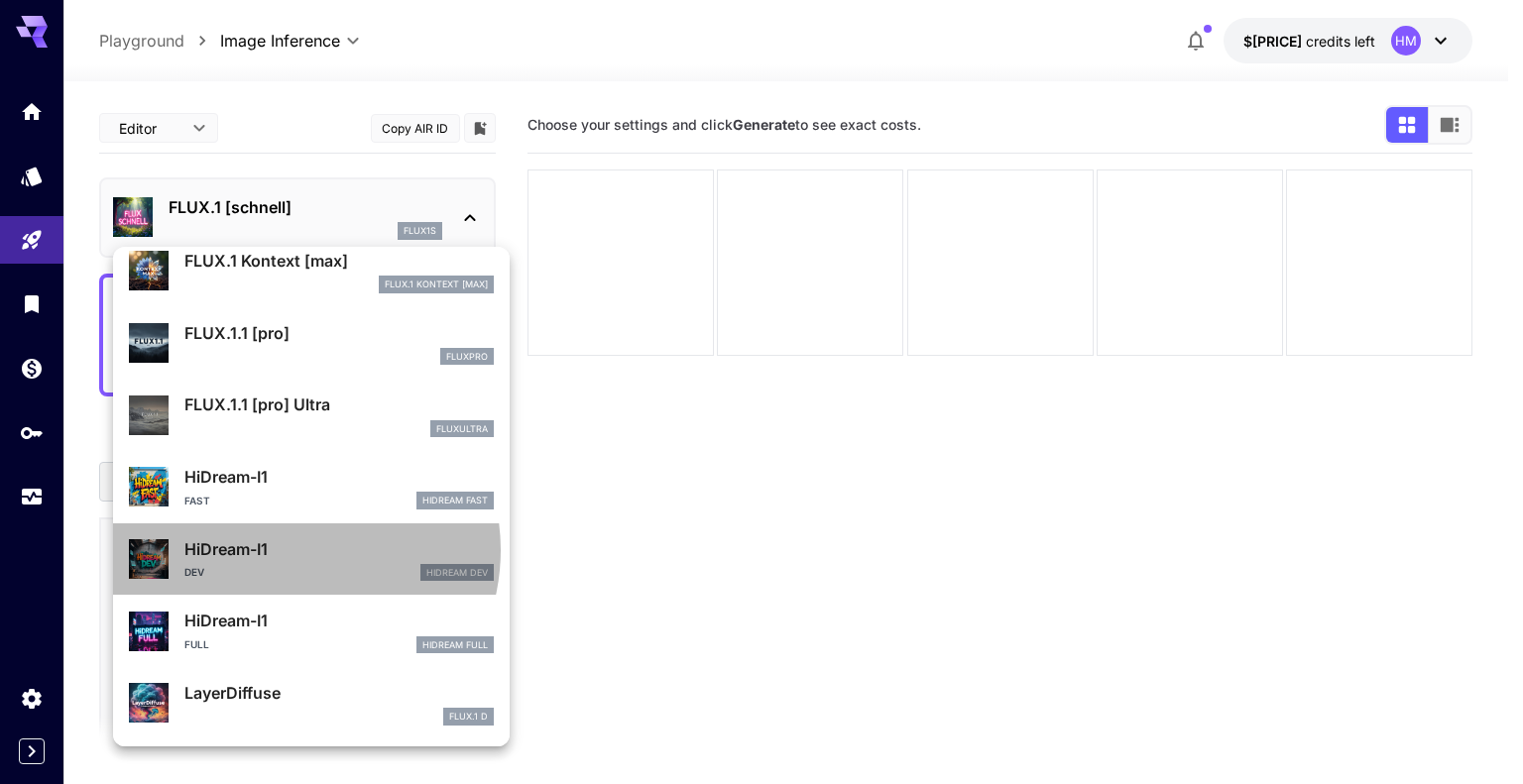 click on "HiDream-I1" at bounding box center (339, 261) 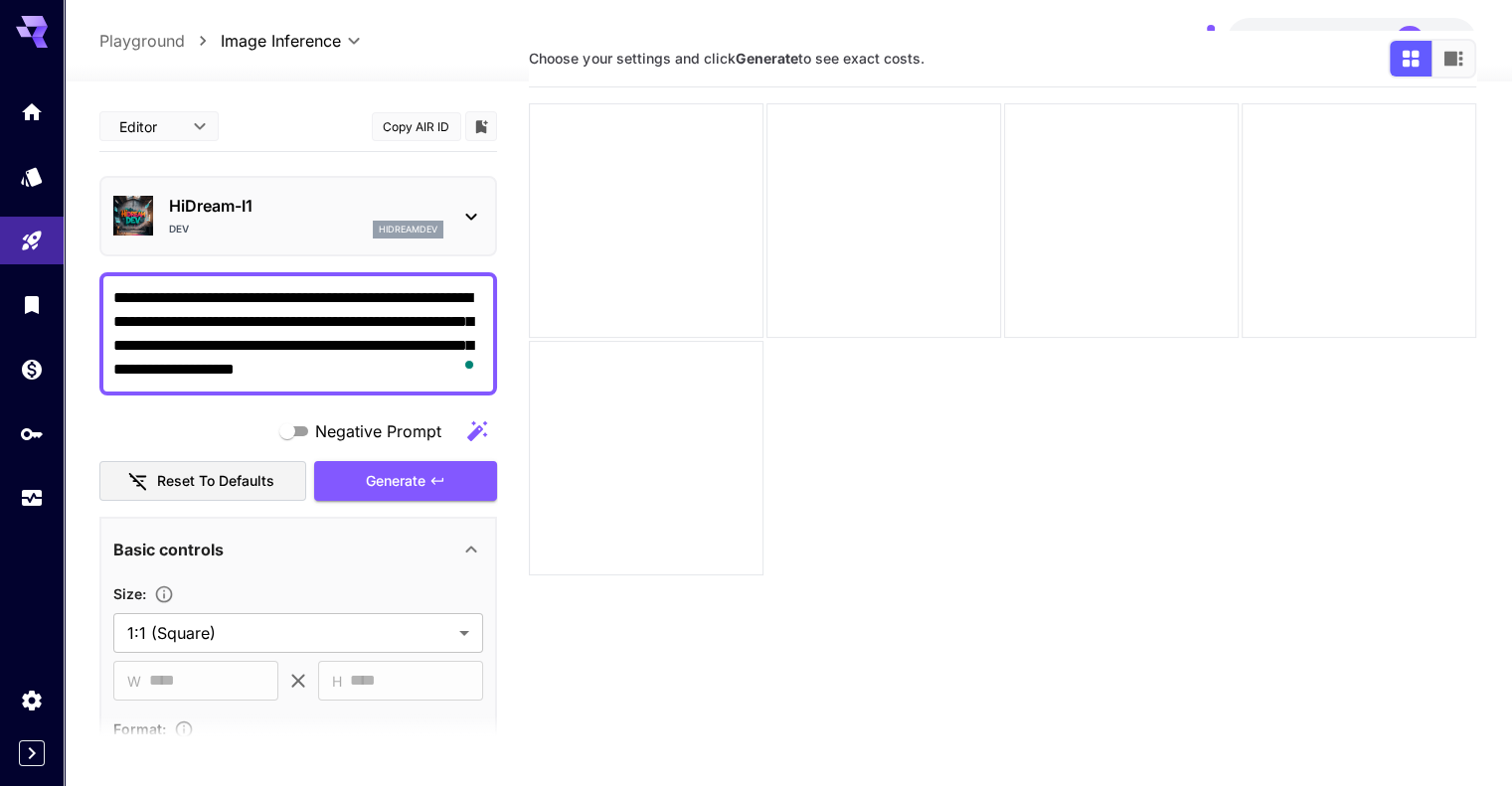 scroll, scrollTop: 72, scrollLeft: 0, axis: vertical 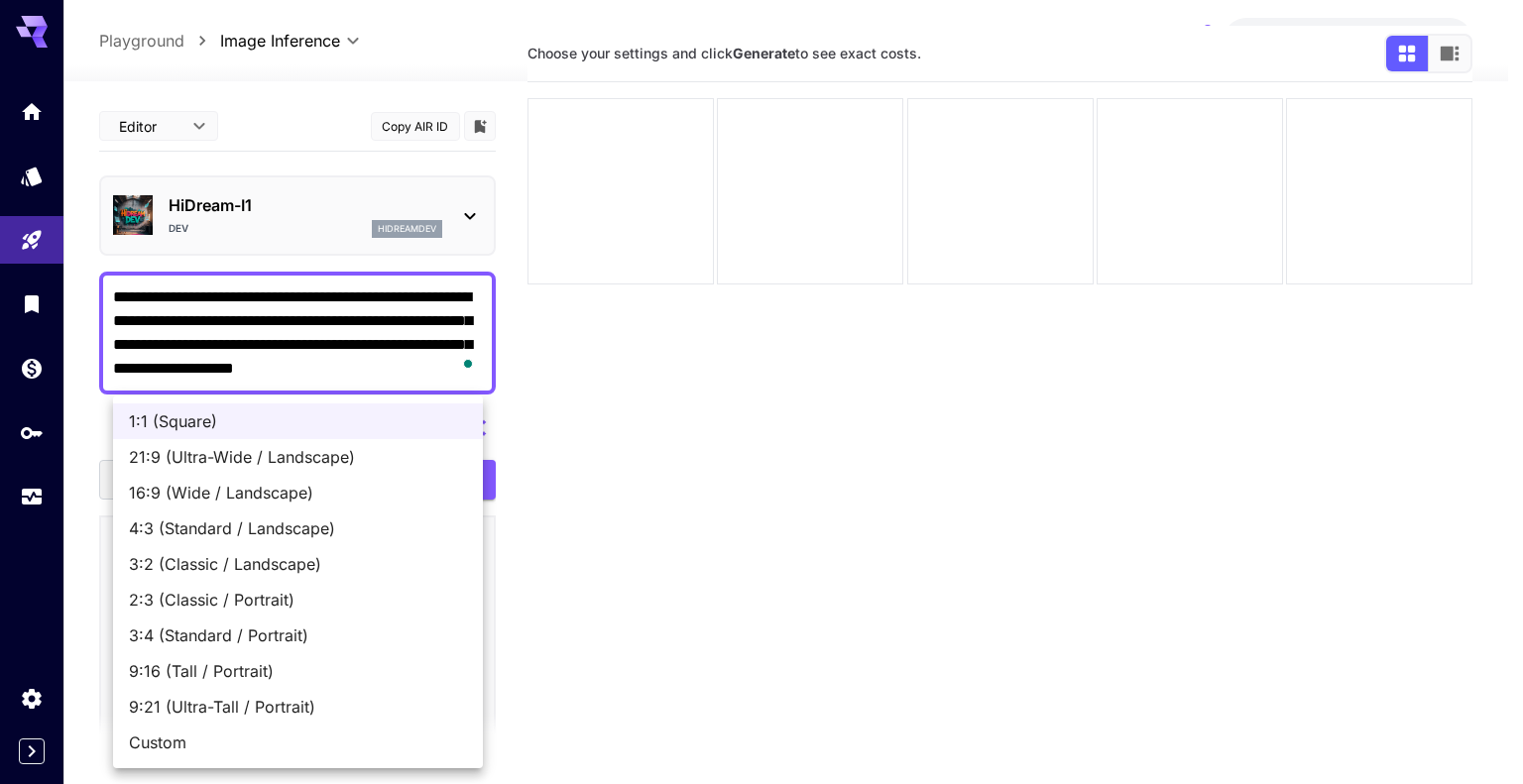 click on "Model: runware:97@2 · Cost per image: $ [PRICE] ([NUMBER] images per $[NUMBER])" at bounding box center (762, 398) 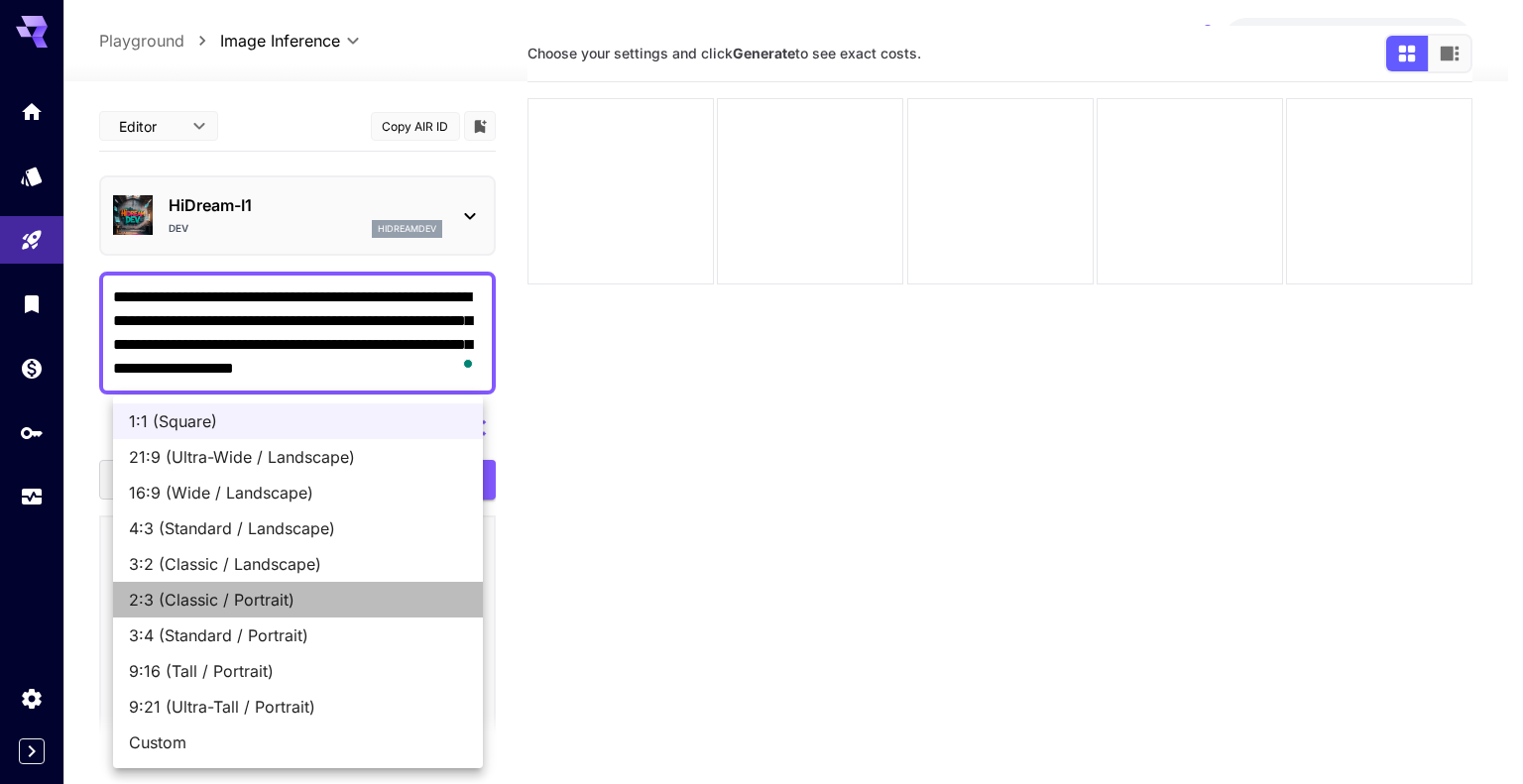 click on "2:3 (Classic / Portrait)" at bounding box center (297, 421) 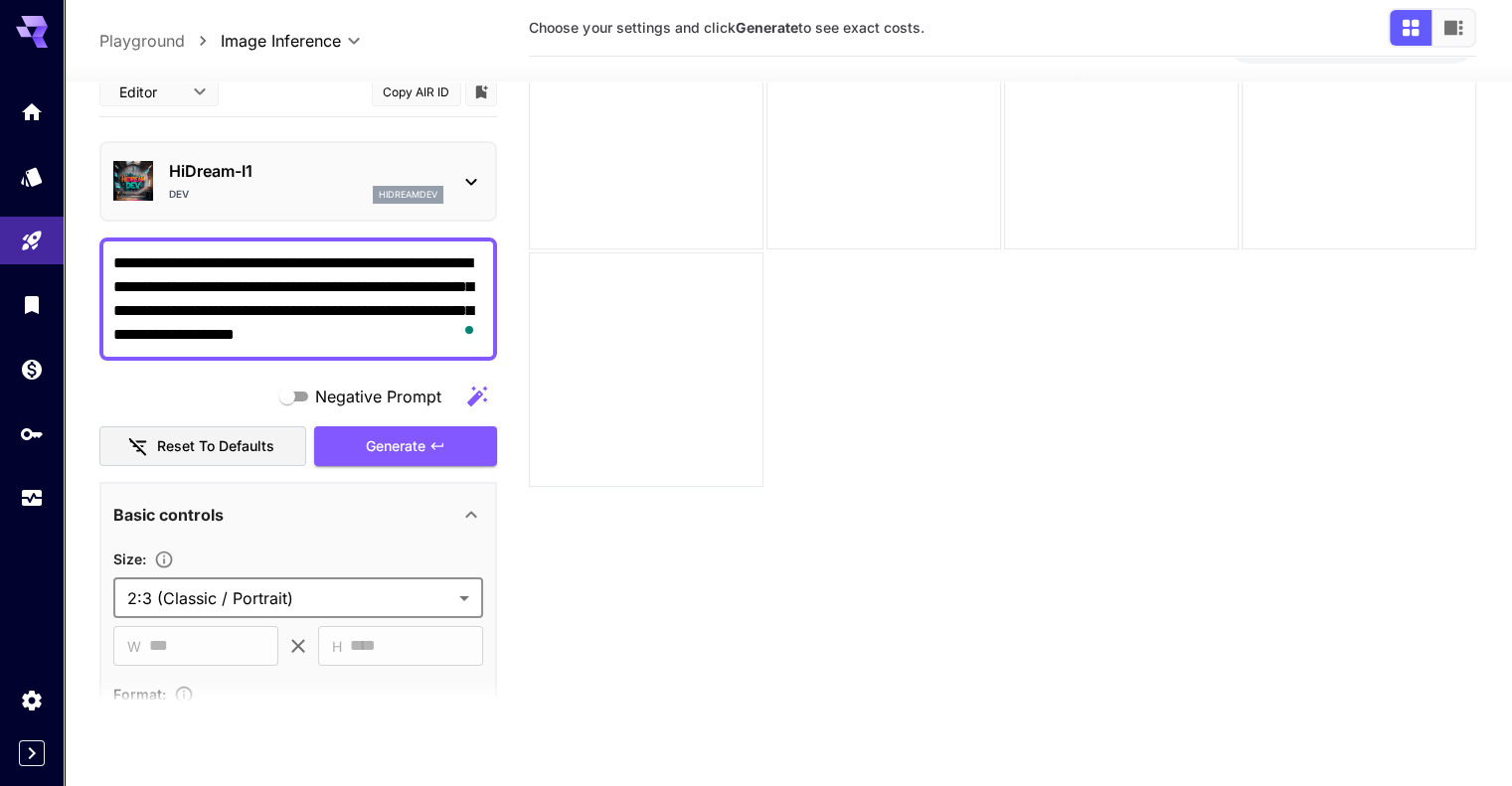 scroll, scrollTop: 157, scrollLeft: 0, axis: vertical 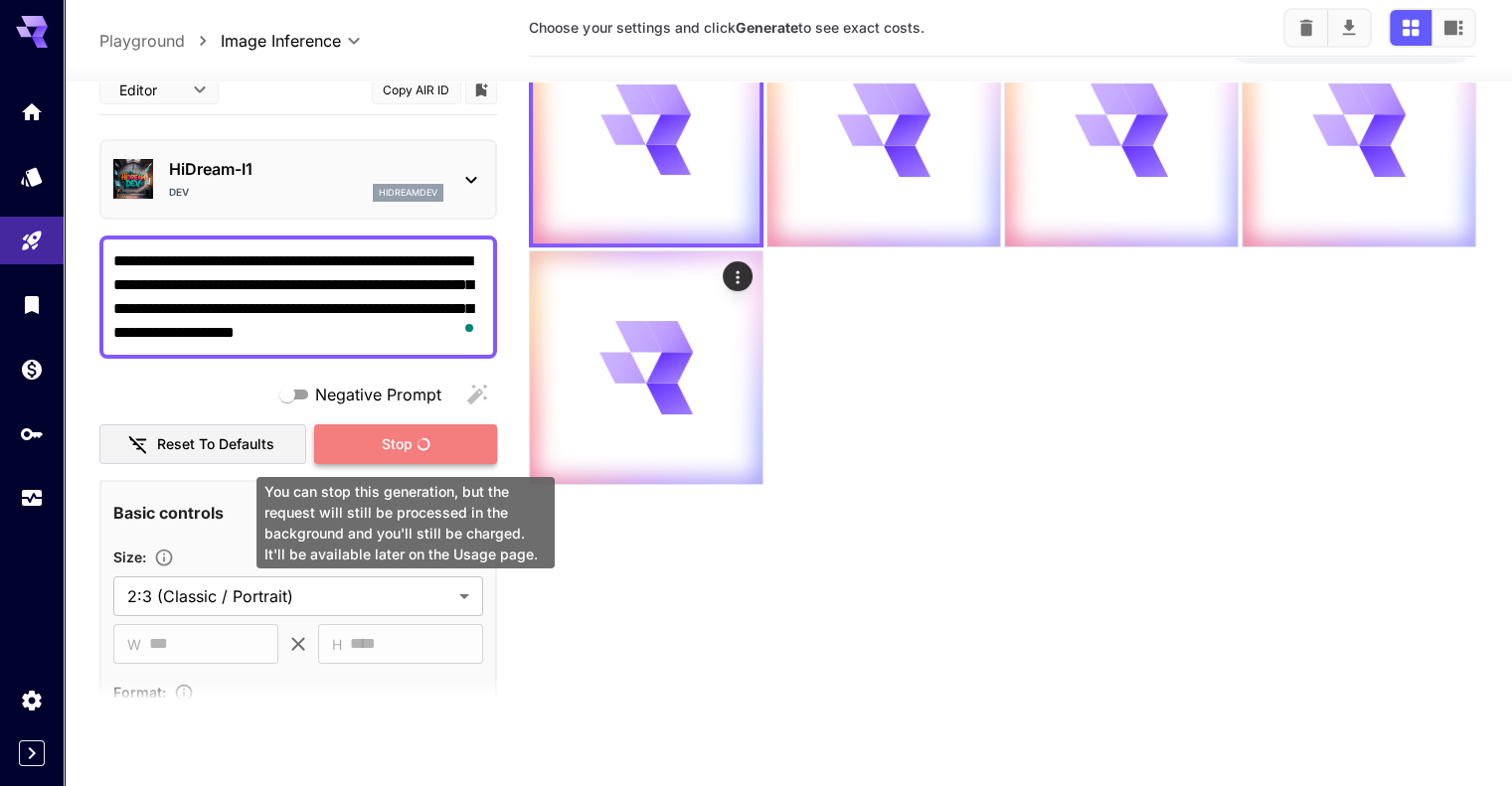 click on "Stop" at bounding box center [406, 443] 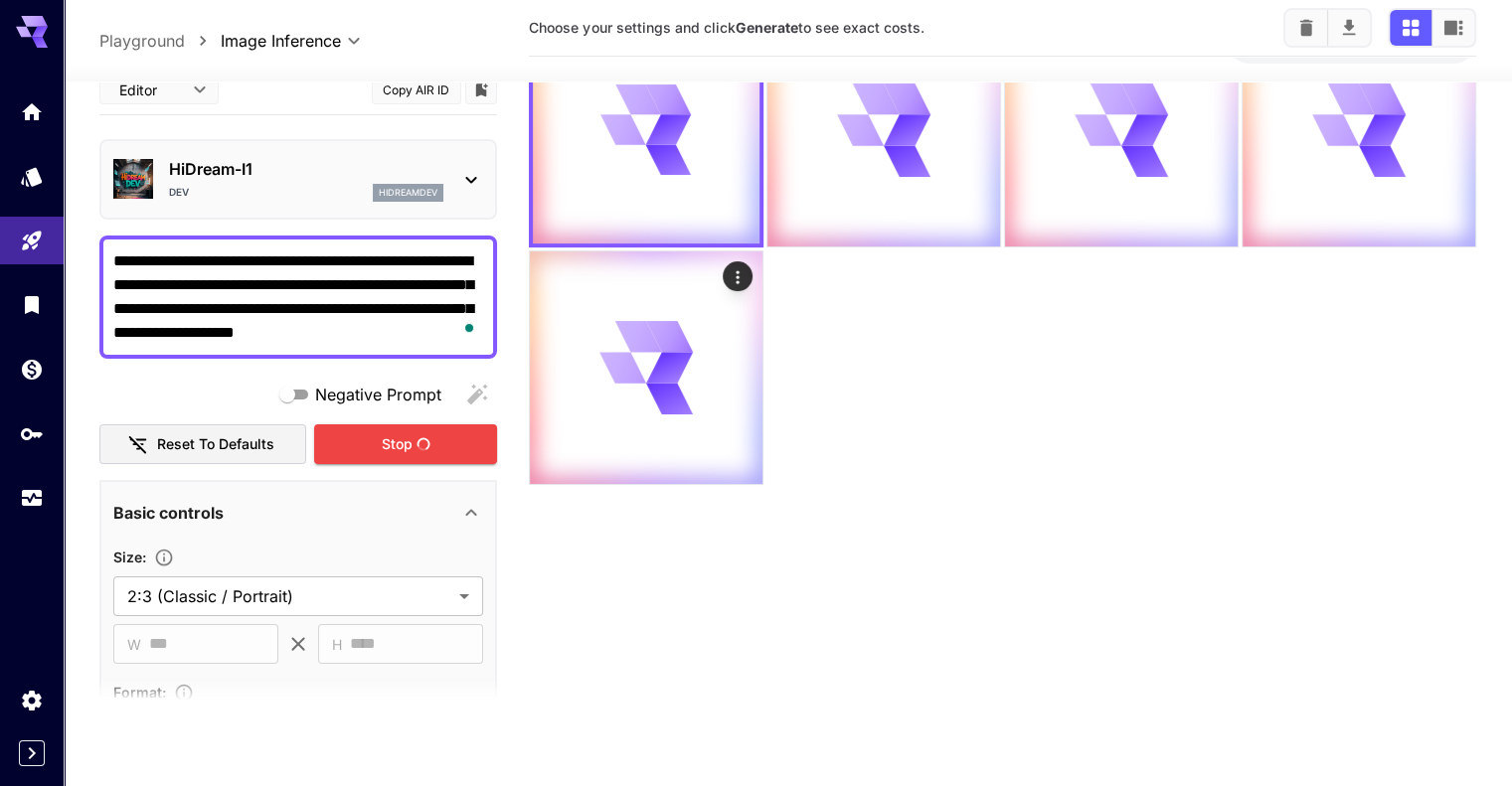 scroll, scrollTop: 0, scrollLeft: 0, axis: both 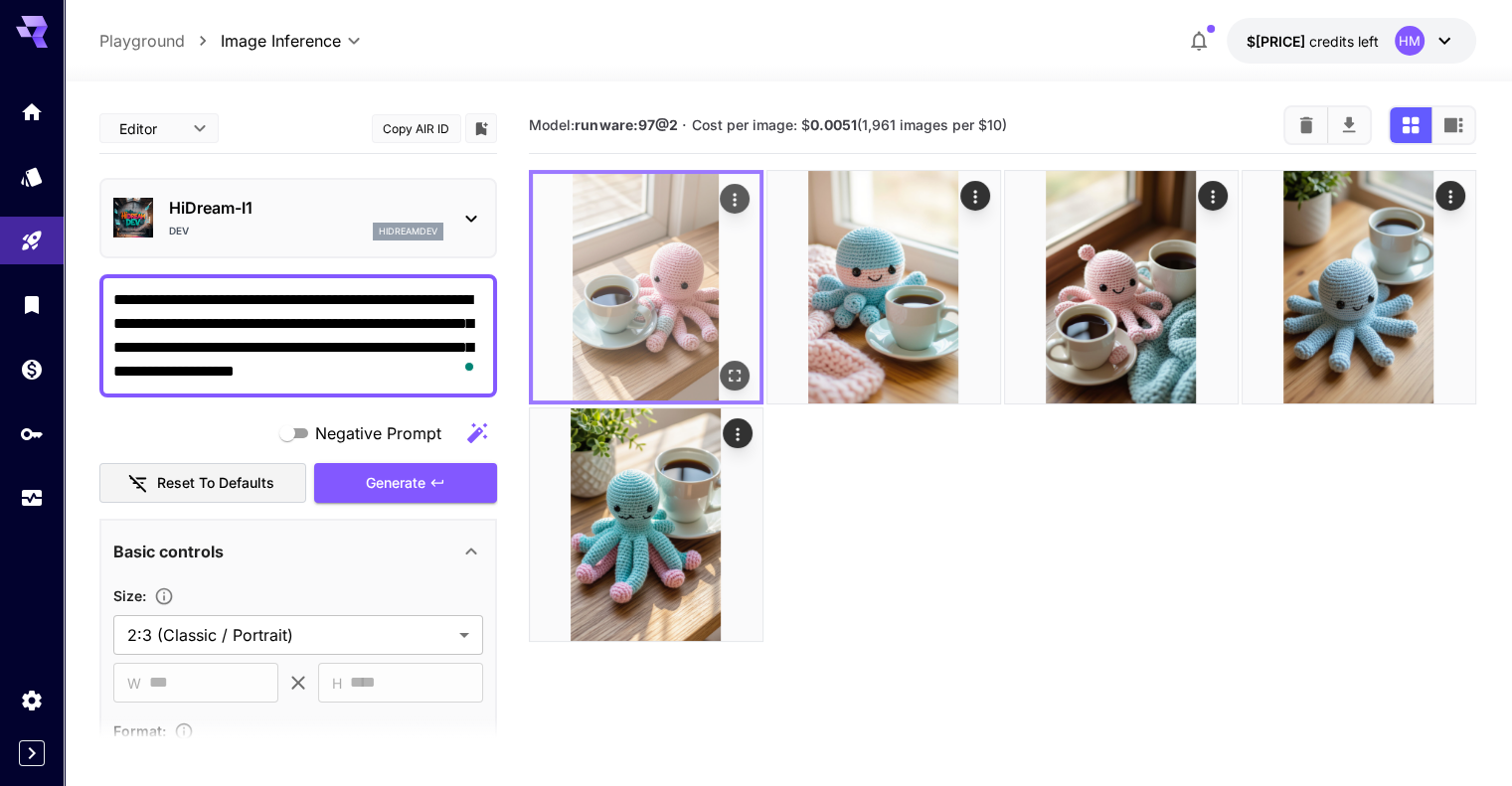 click at bounding box center [646, 287] 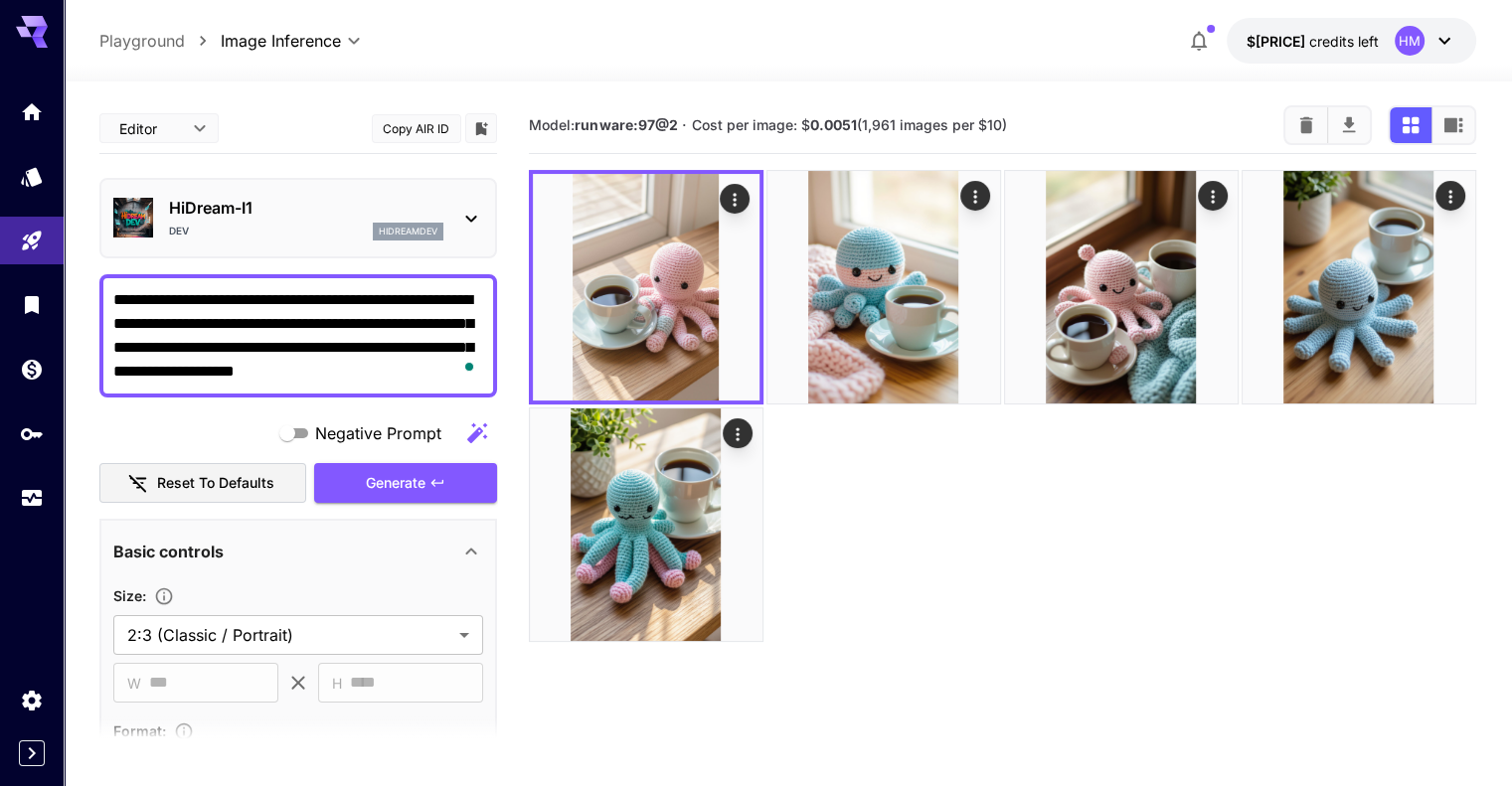 click on "Model: runware:97@2 · Cost per image: $ [PRICE] ([NUMBER] images per $[NUMBER])" at bounding box center (1002, 490) 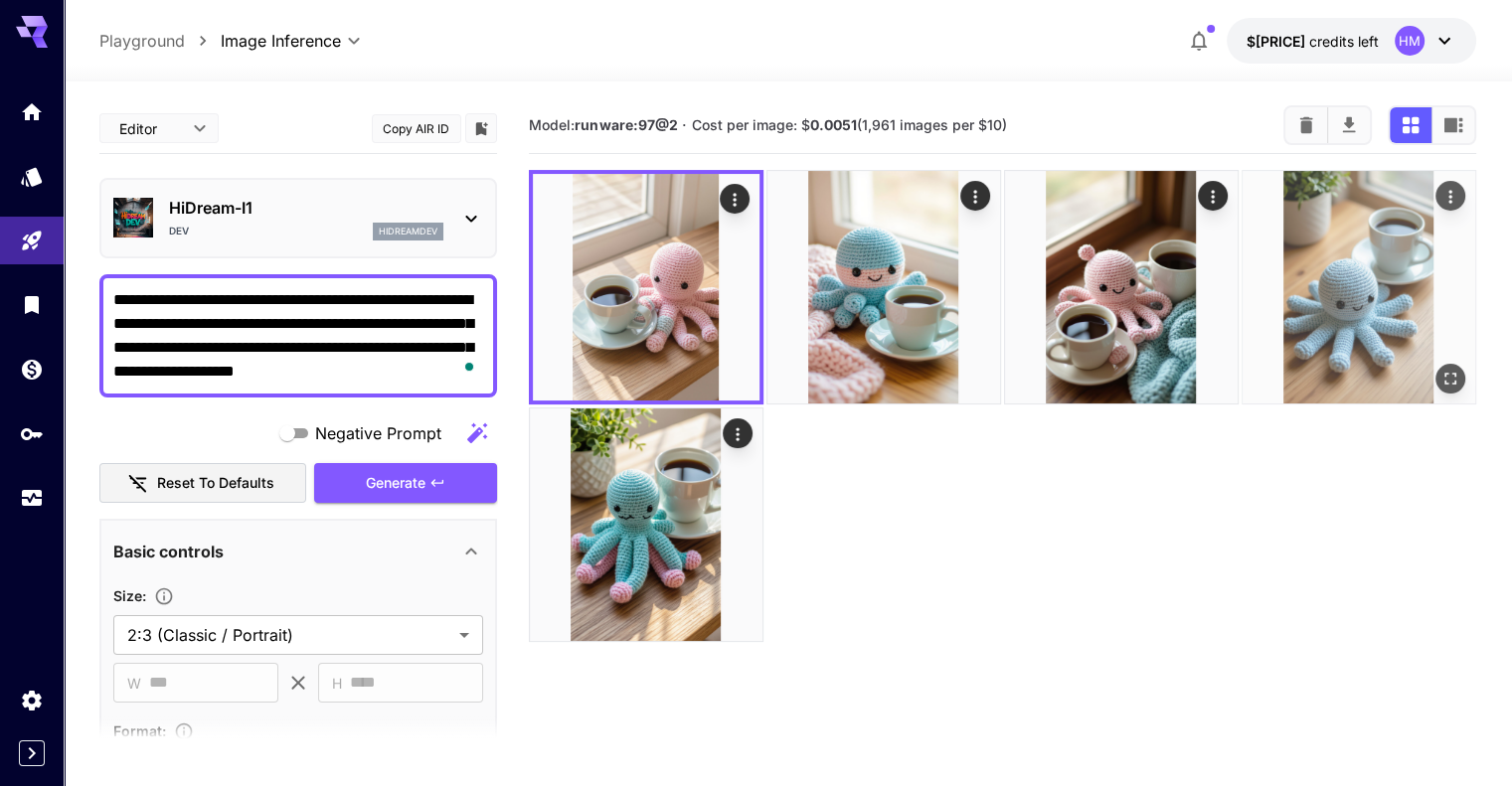 click at bounding box center (646, 287) 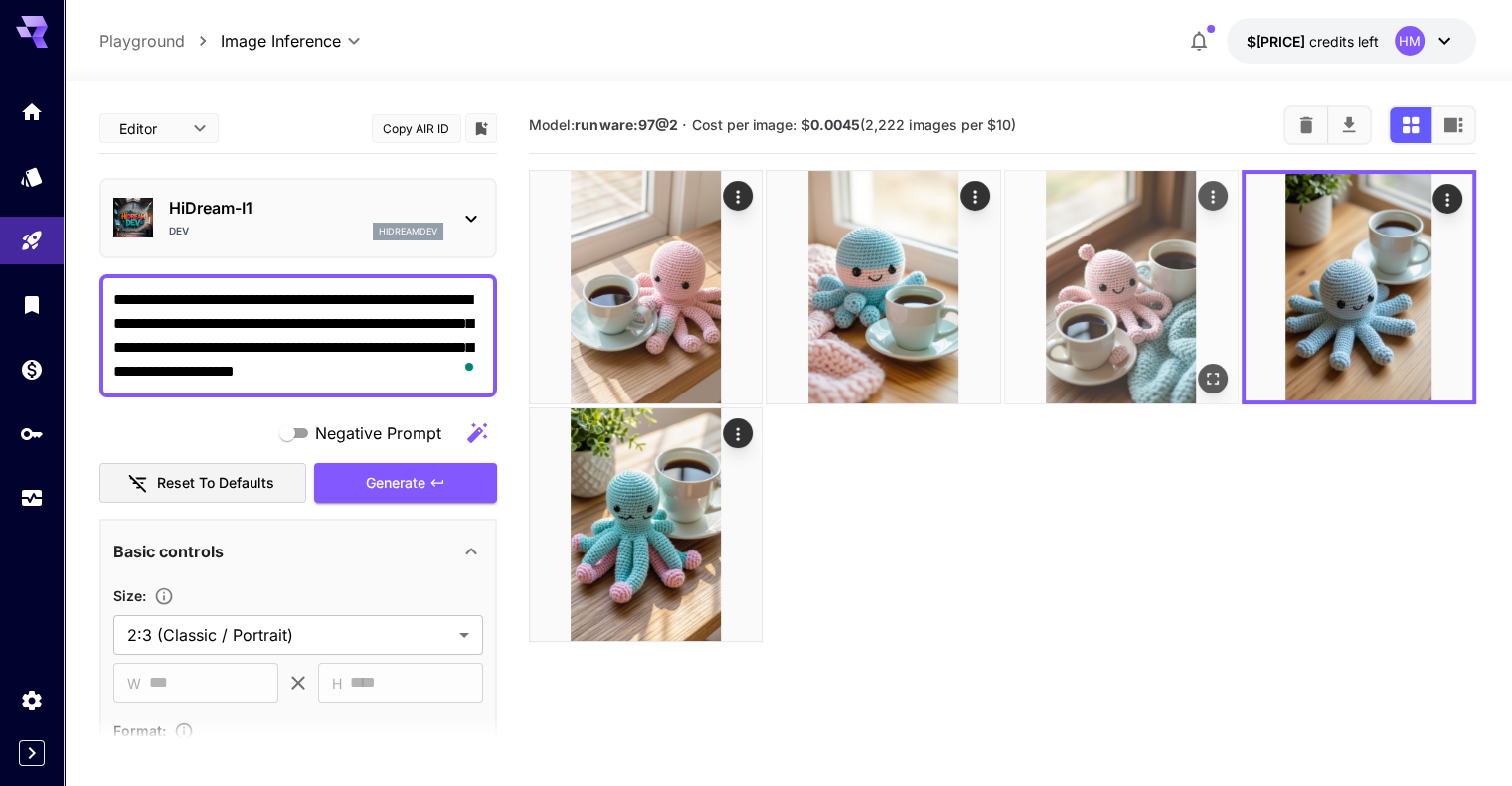 click at bounding box center (646, 287) 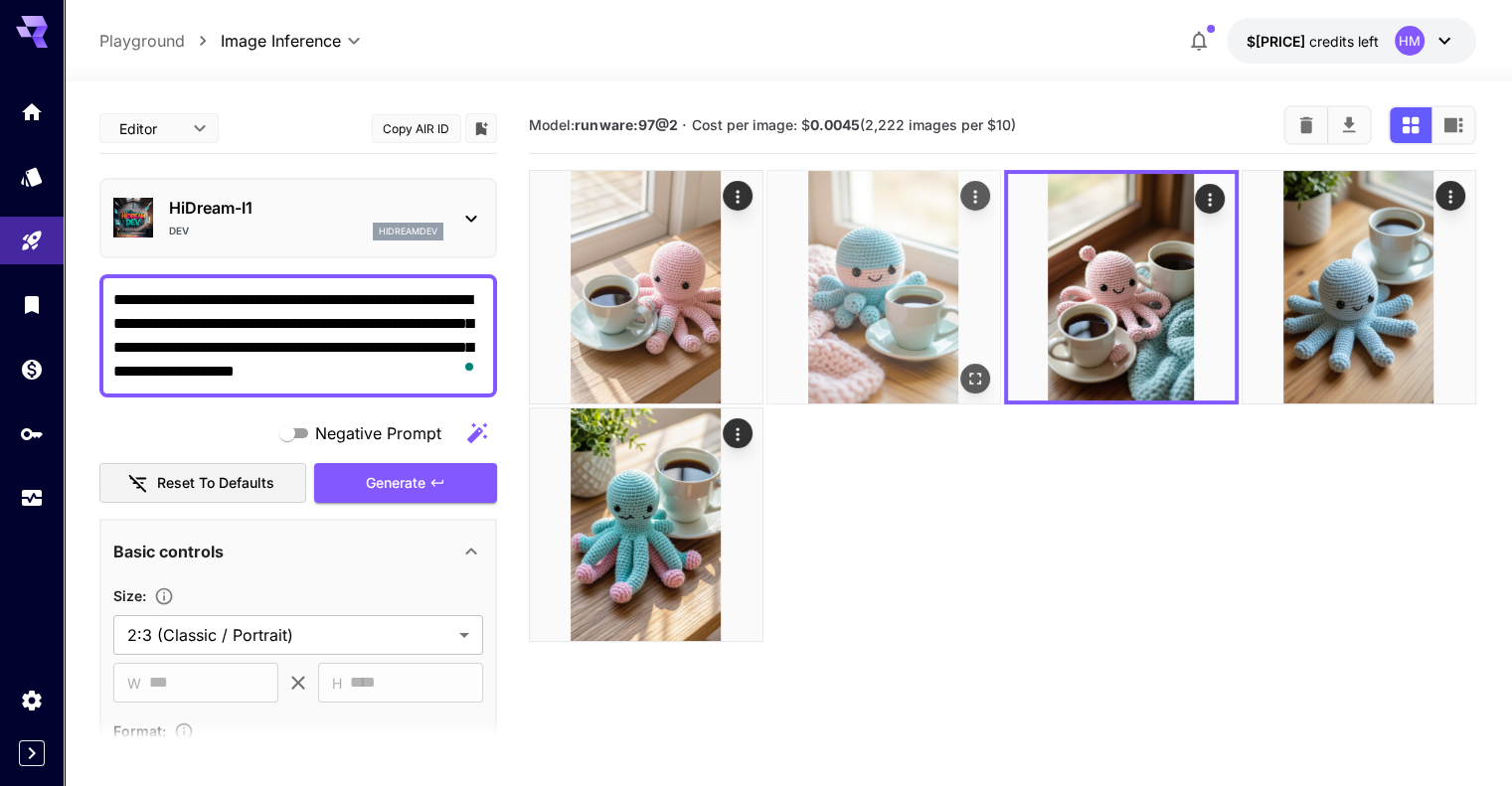 click at bounding box center [646, 287] 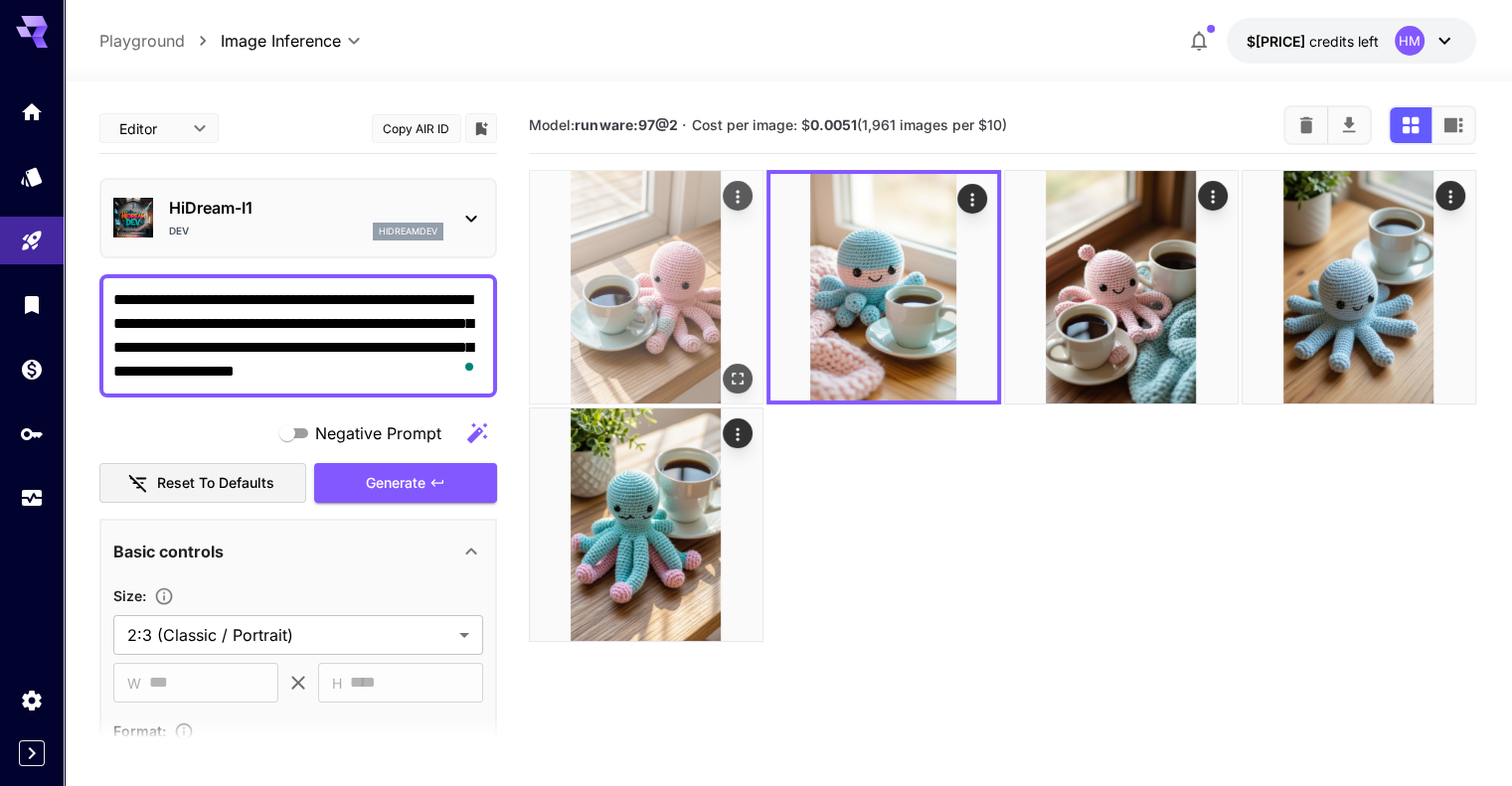 click at bounding box center (646, 287) 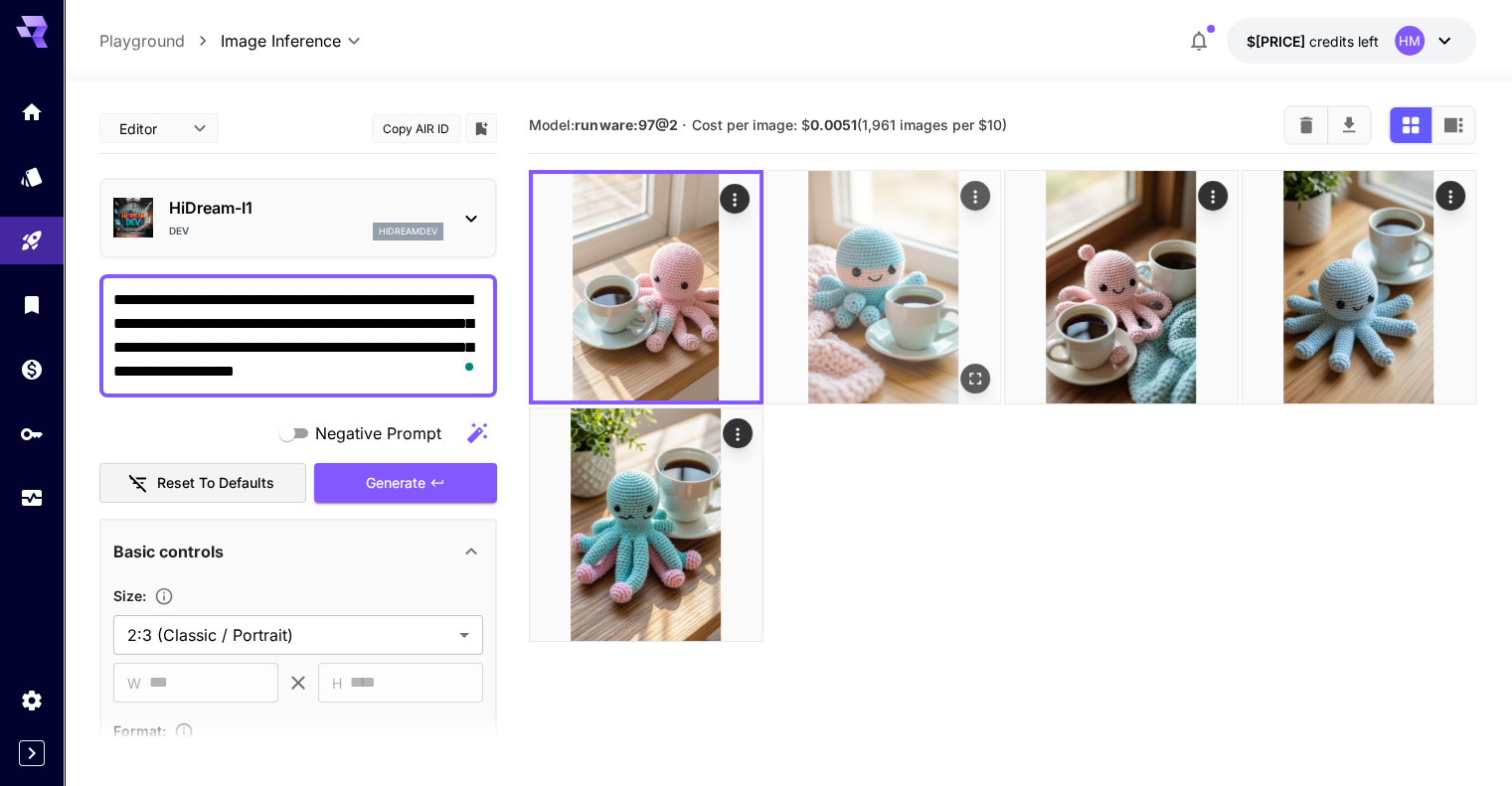 click at bounding box center [646, 287] 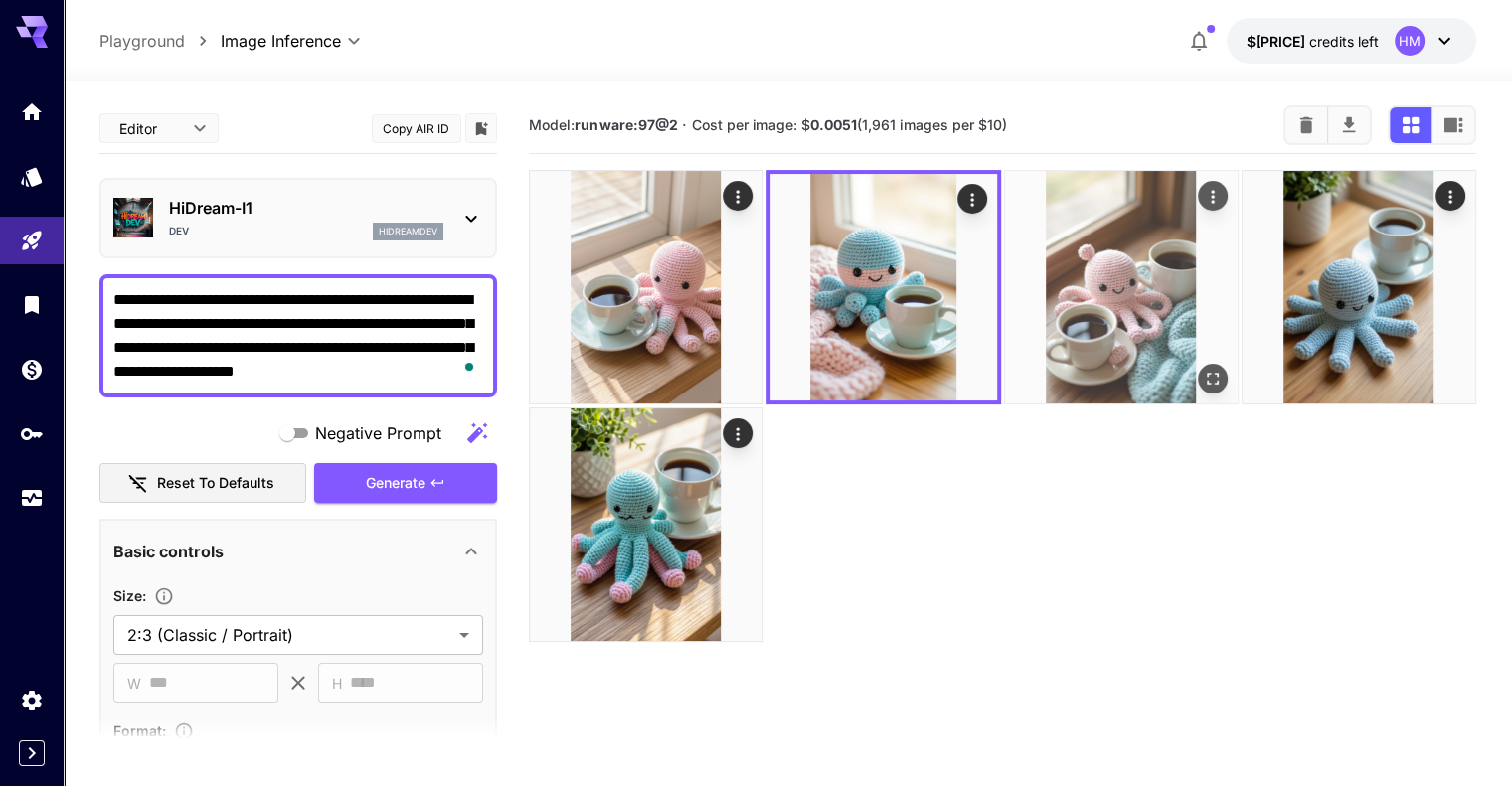 click at bounding box center [646, 287] 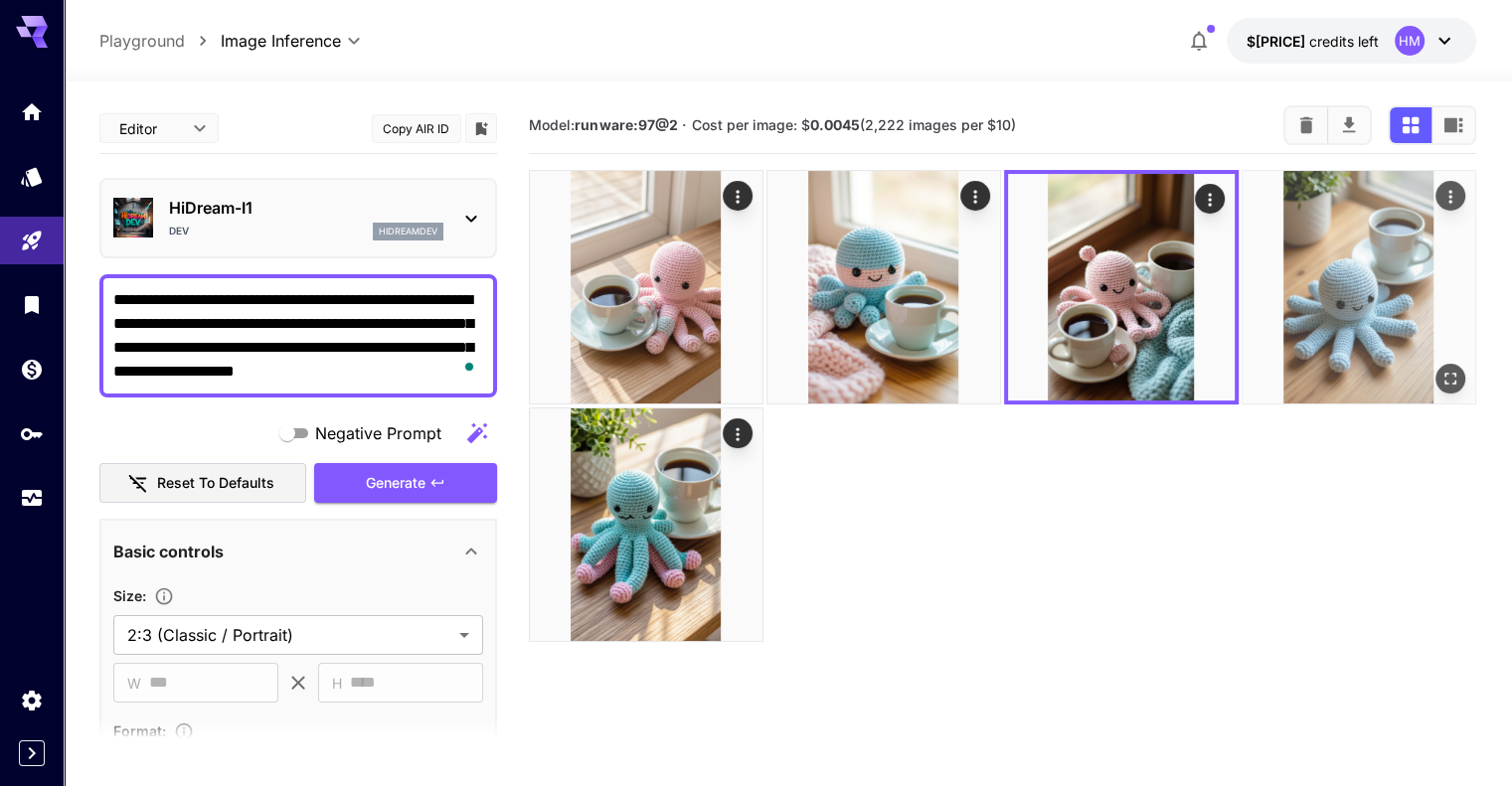 click at bounding box center (646, 287) 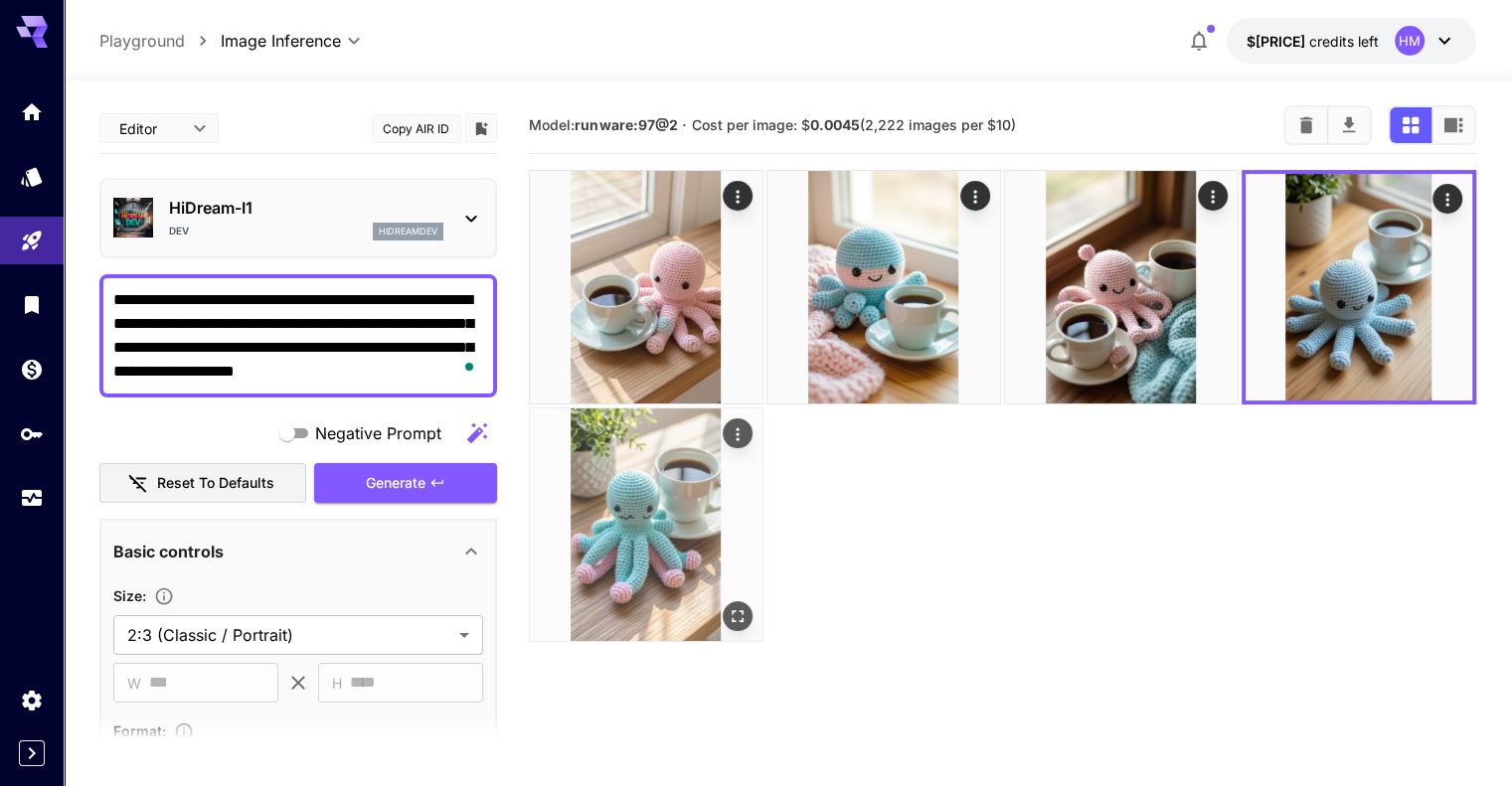 click at bounding box center (646, 287) 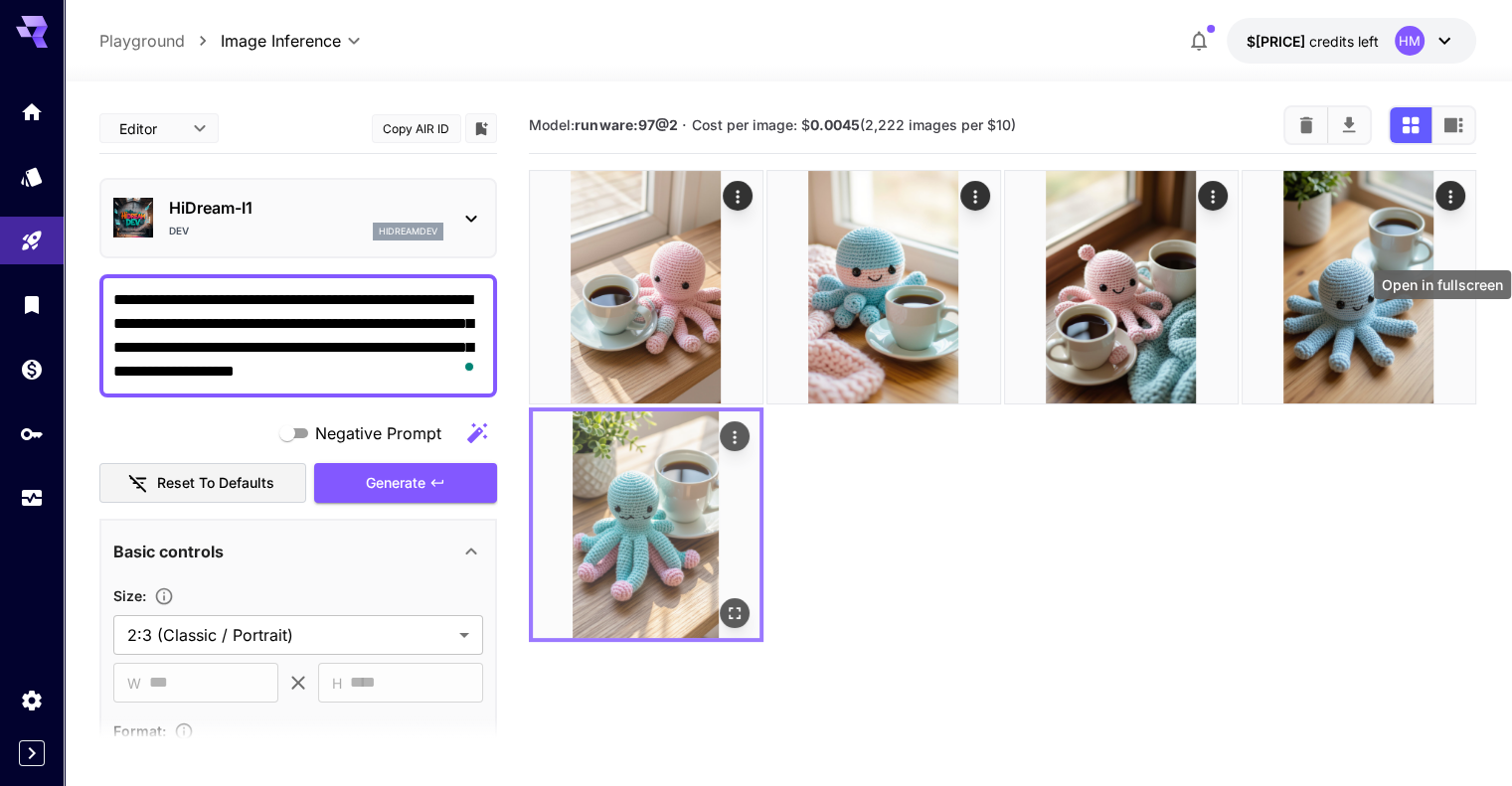 click at bounding box center [735, 612] 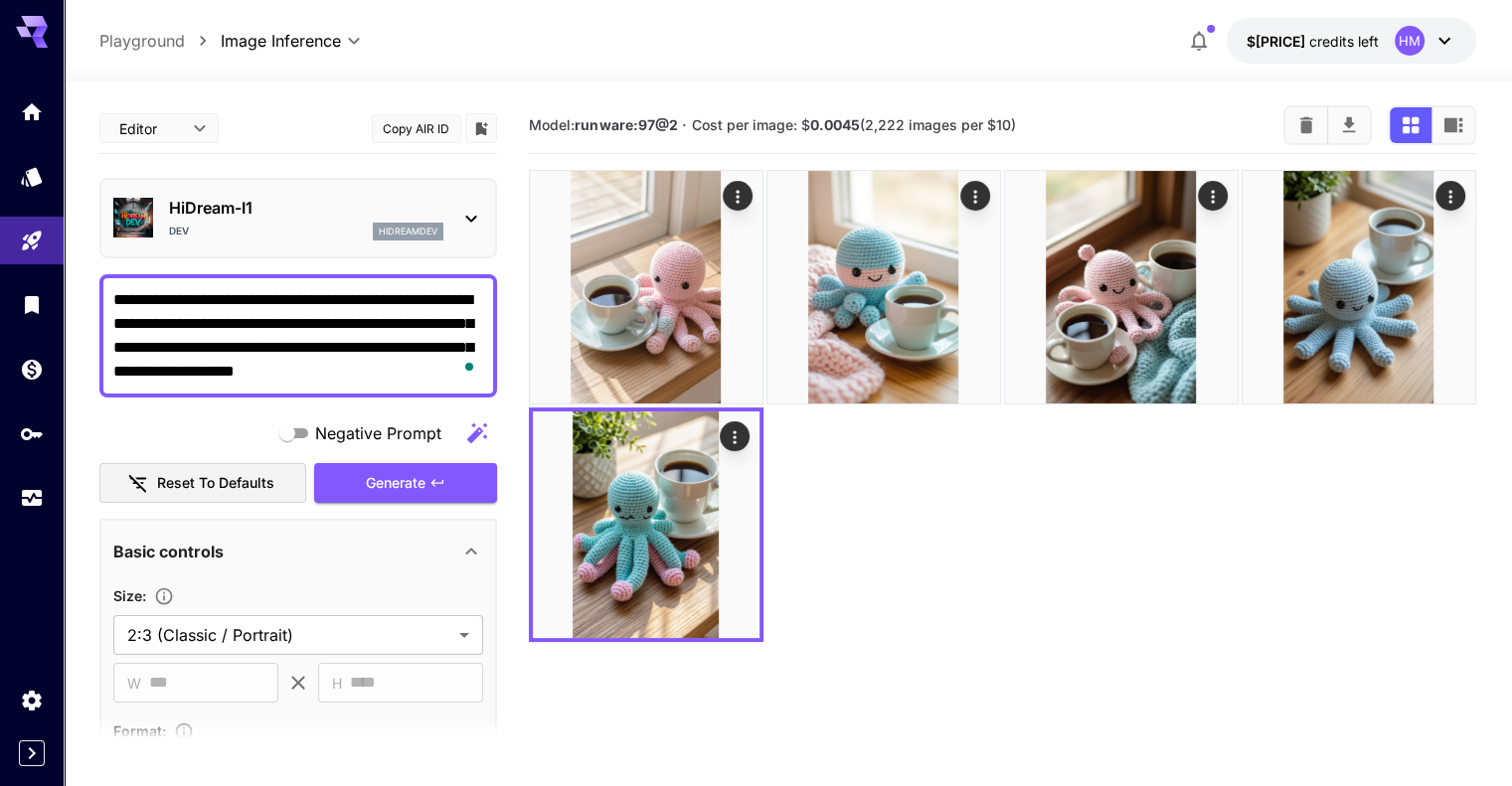 click on "Dev [NAME]" at bounding box center [306, 232] 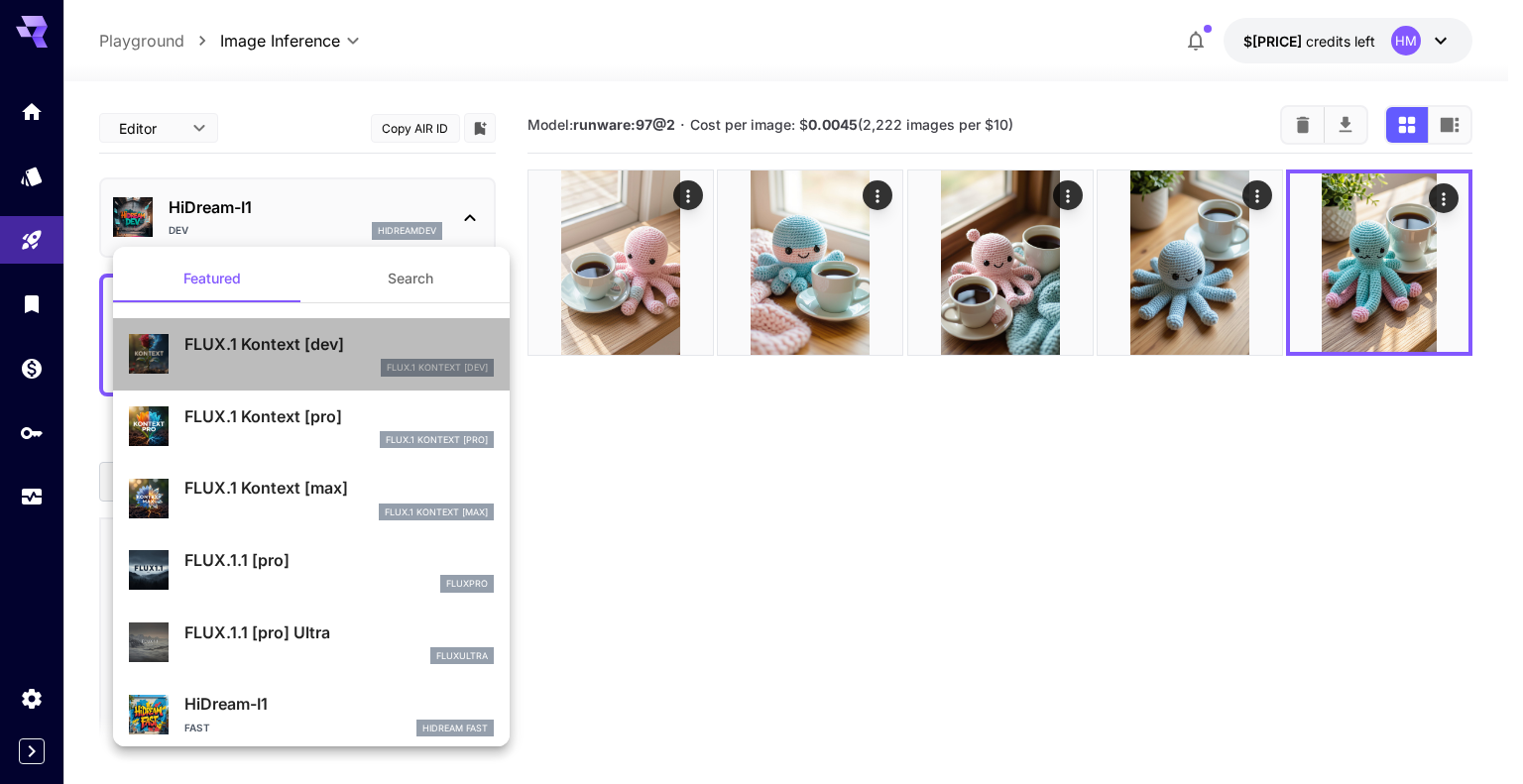 click on "FLUX.1 Kontext [dev]" at bounding box center (339, 344) 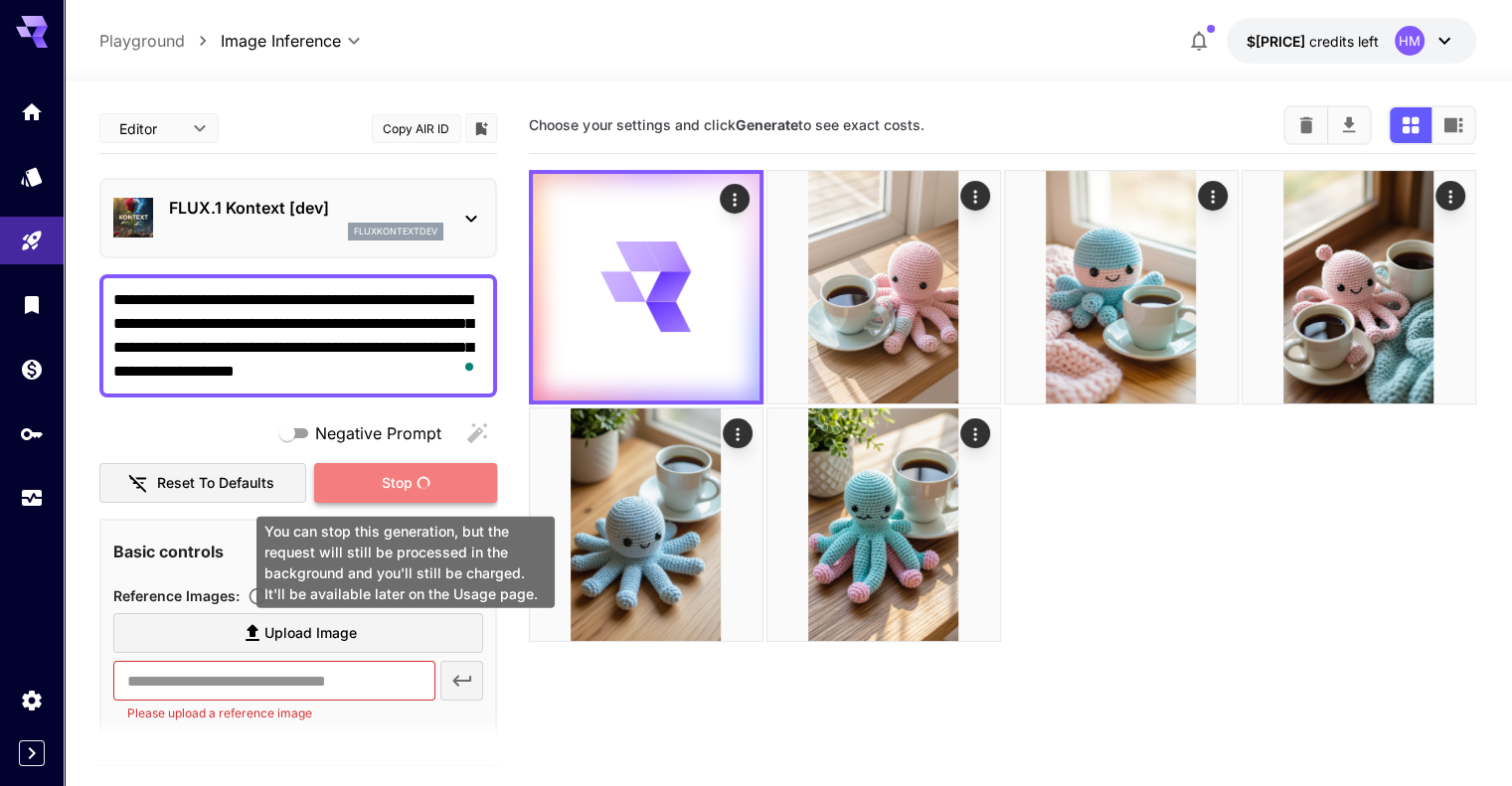 click on "Stop" at bounding box center (397, 483) 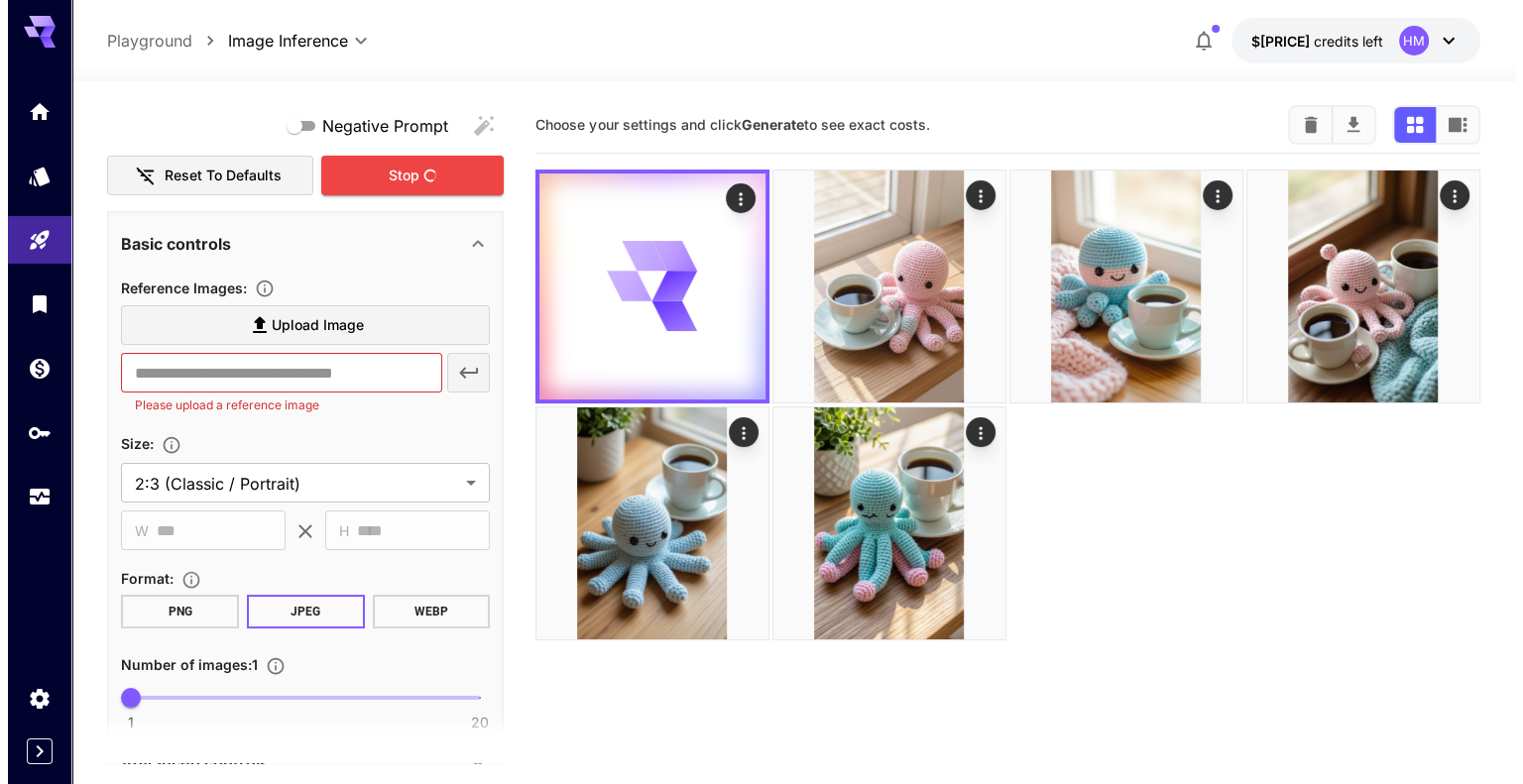 scroll, scrollTop: 0, scrollLeft: 0, axis: both 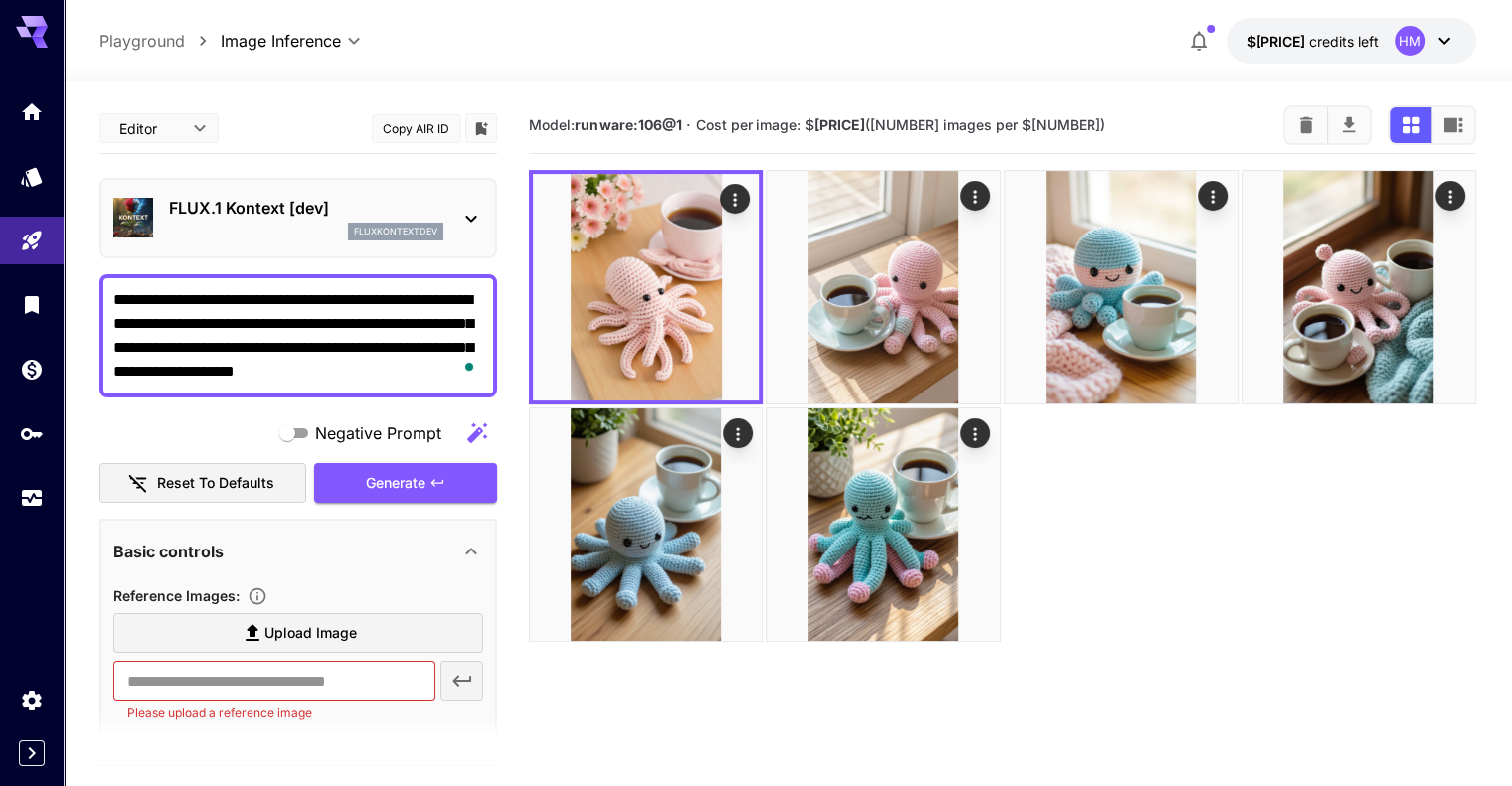 click on "FLUX.1 Kontext [dev] fluxkontextdev" at bounding box center [298, 218] 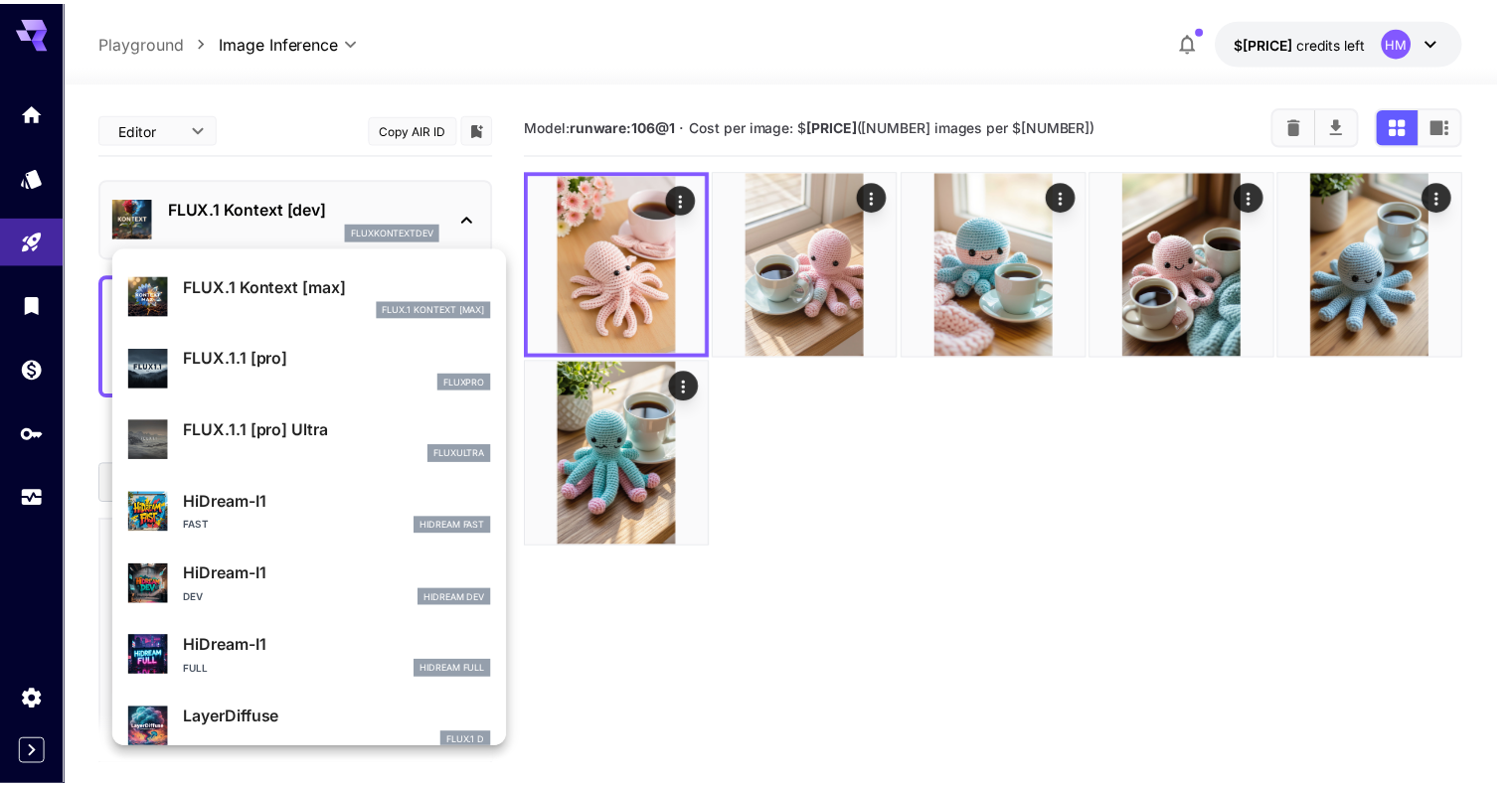 scroll, scrollTop: 206, scrollLeft: 0, axis: vertical 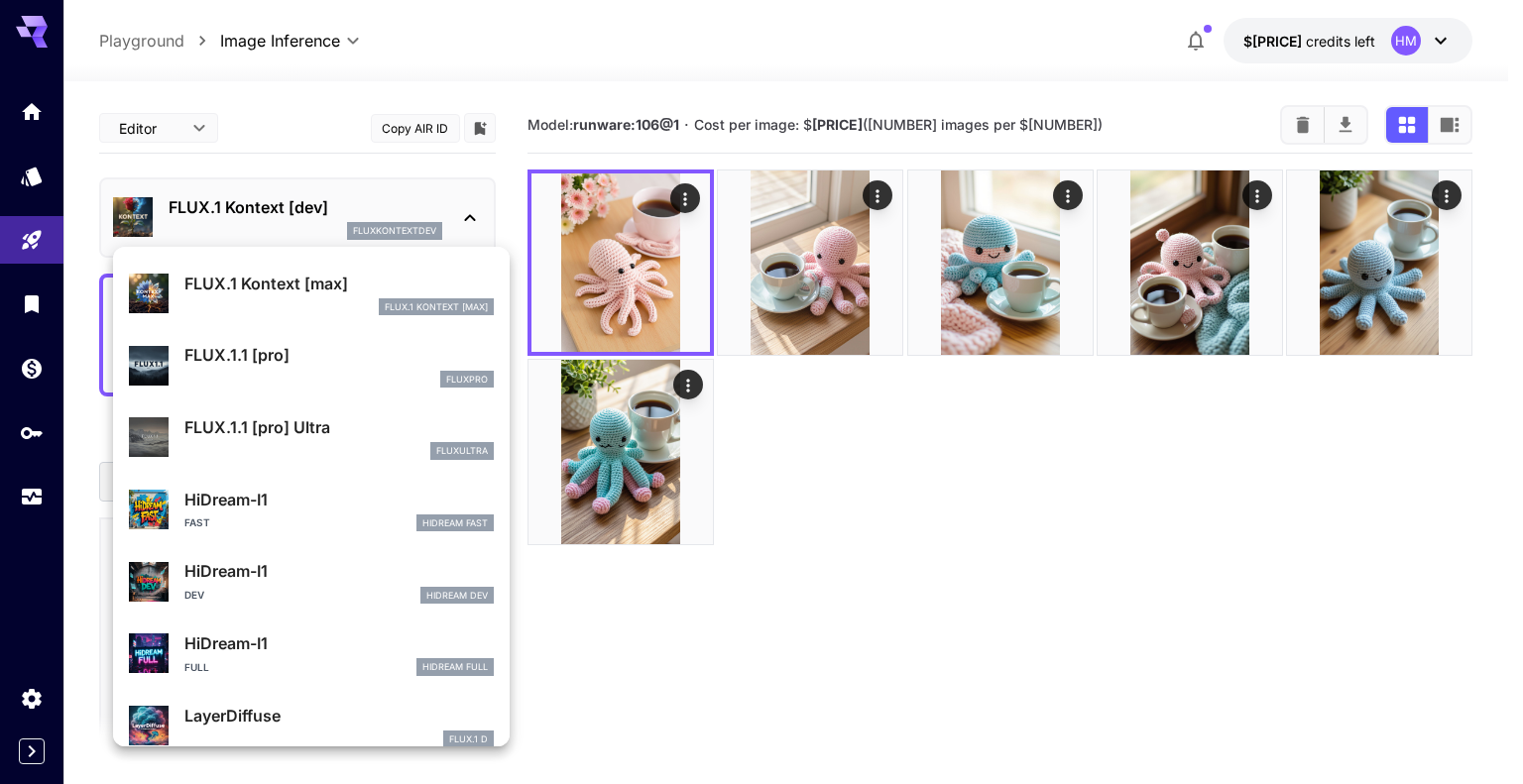 click on "HiDream-I1" at bounding box center (339, 211) 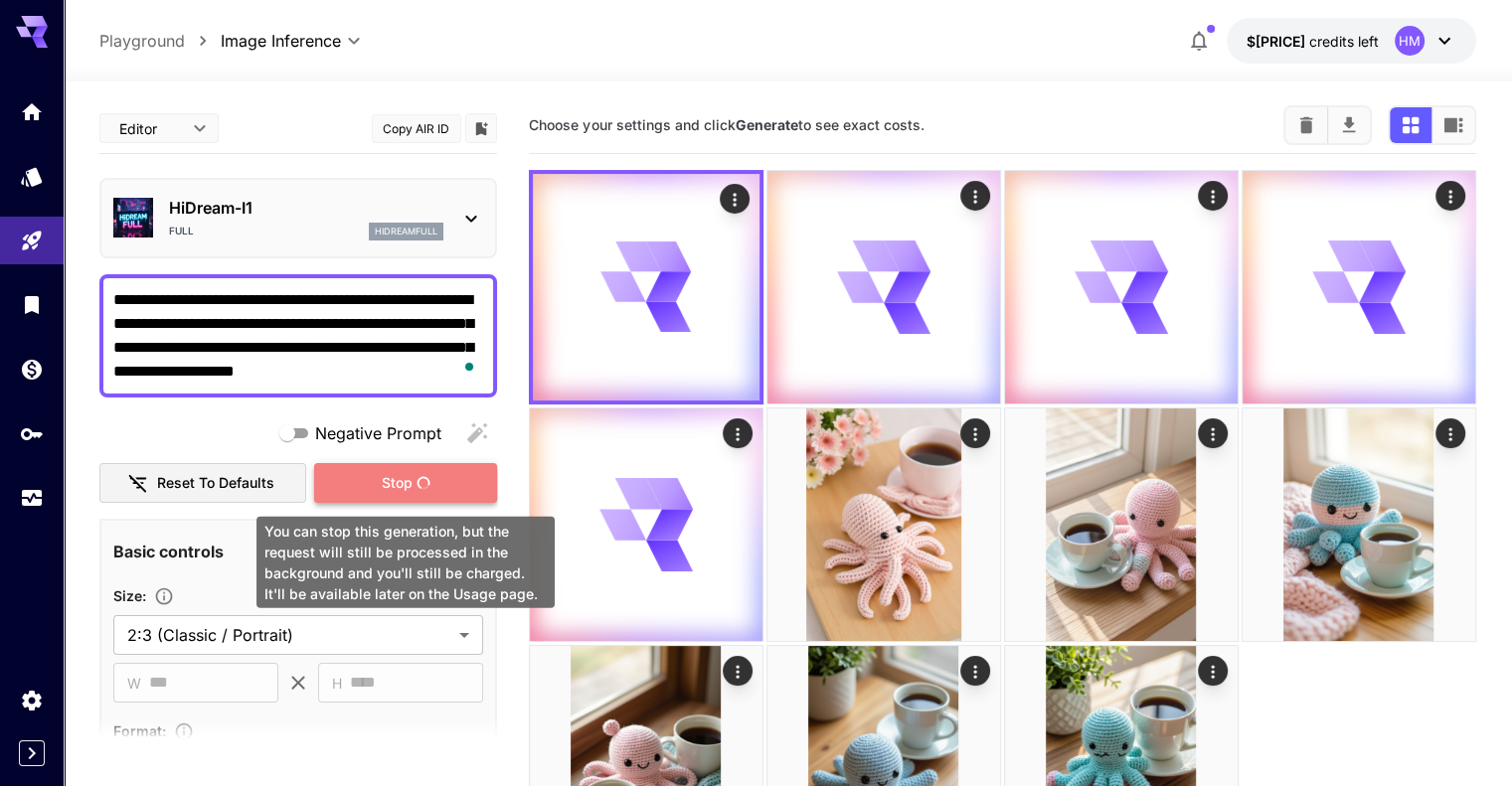click on "Stop" at bounding box center (406, 483) 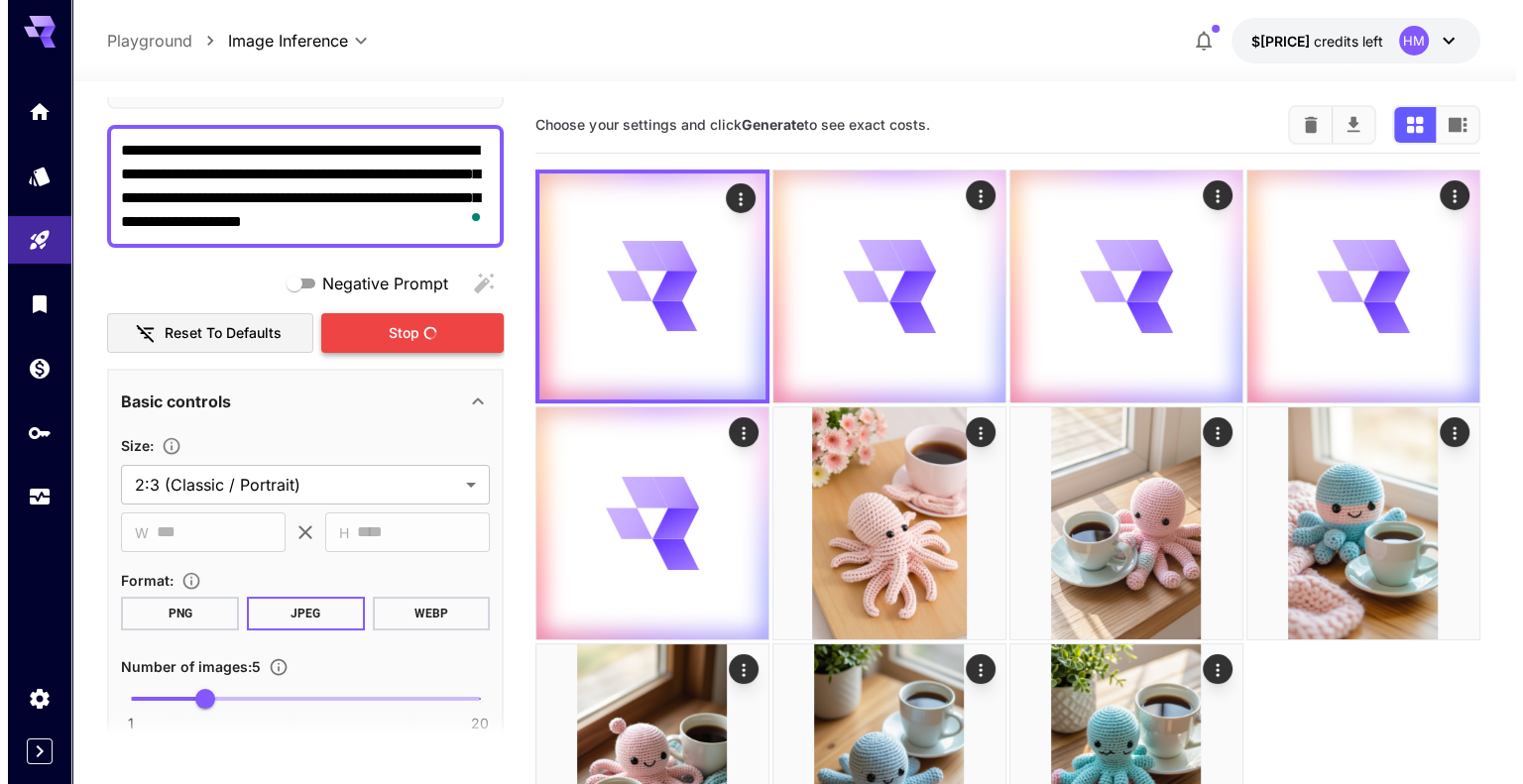 scroll, scrollTop: 0, scrollLeft: 0, axis: both 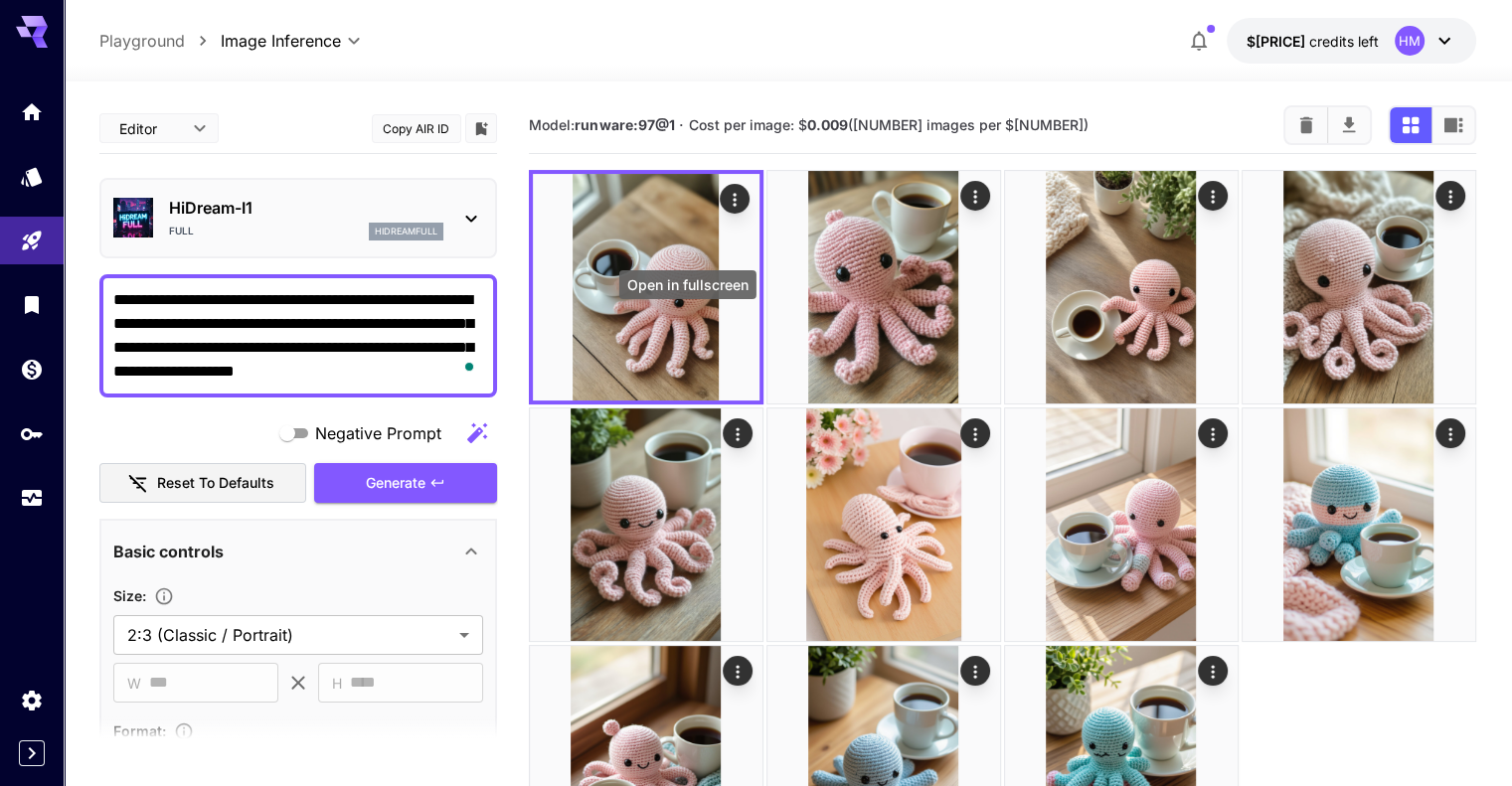 click on "Open in fullscreen" at bounding box center (688, 284) 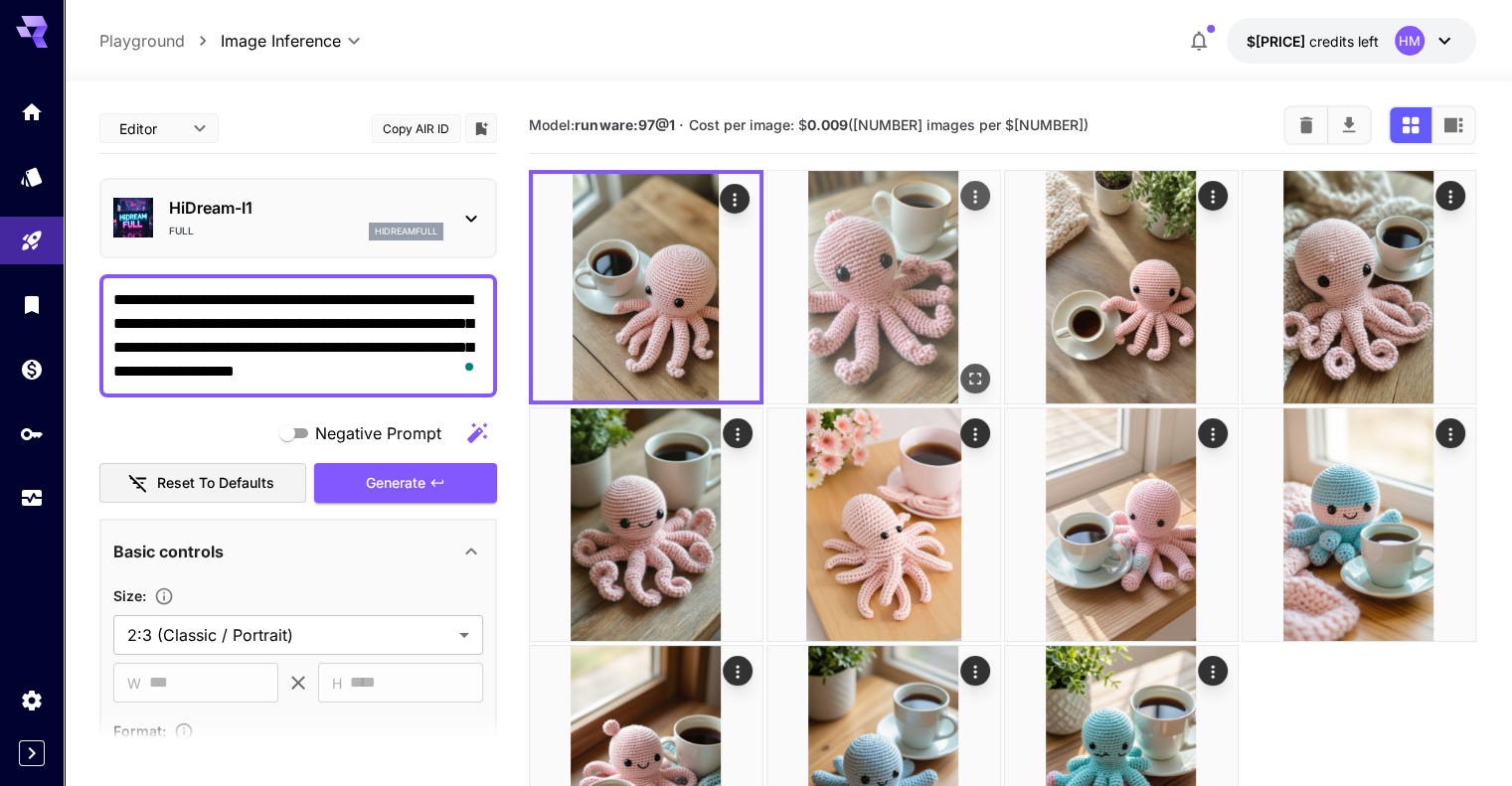click at bounding box center [646, 287] 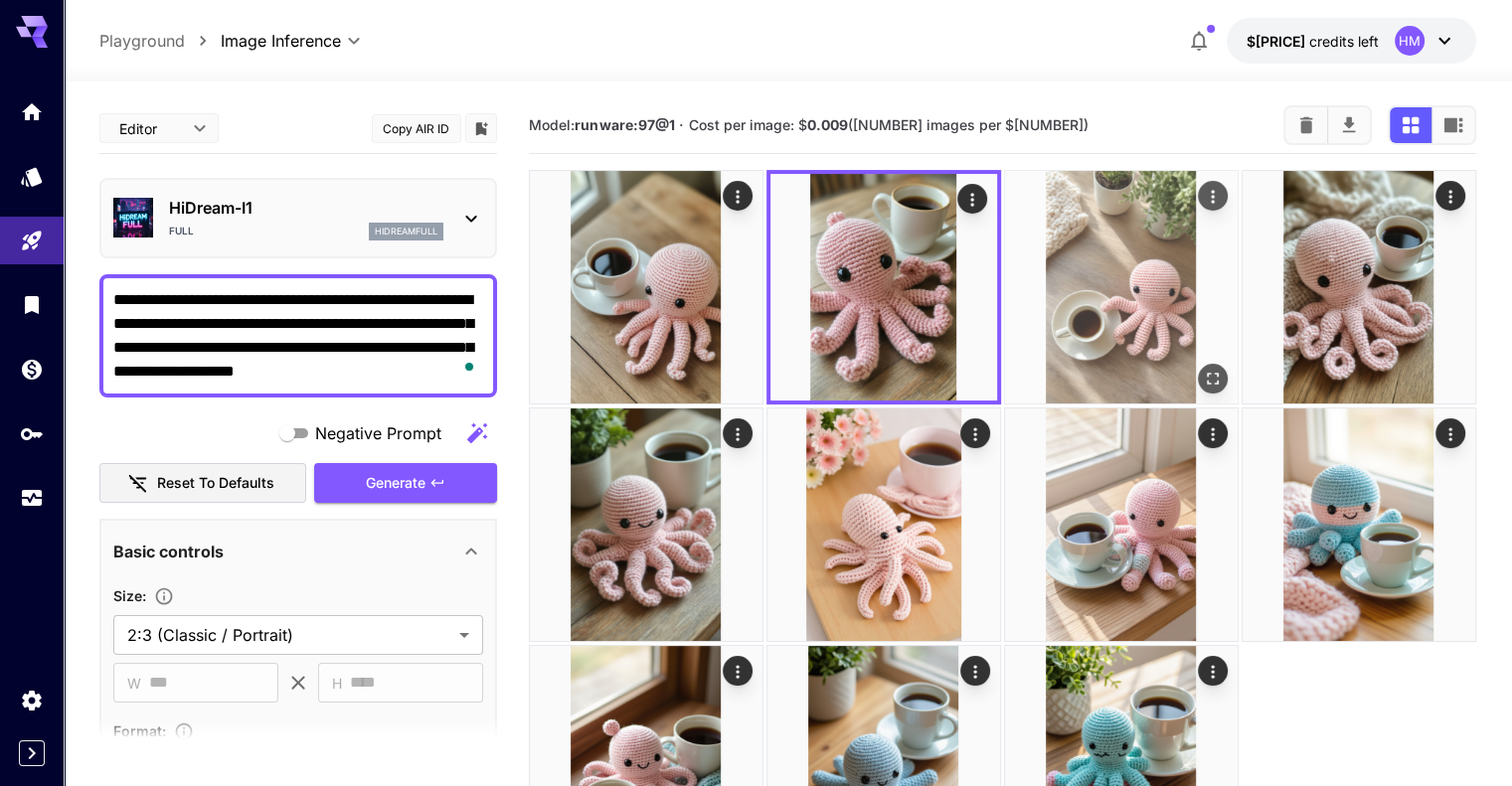 click at bounding box center (646, 287) 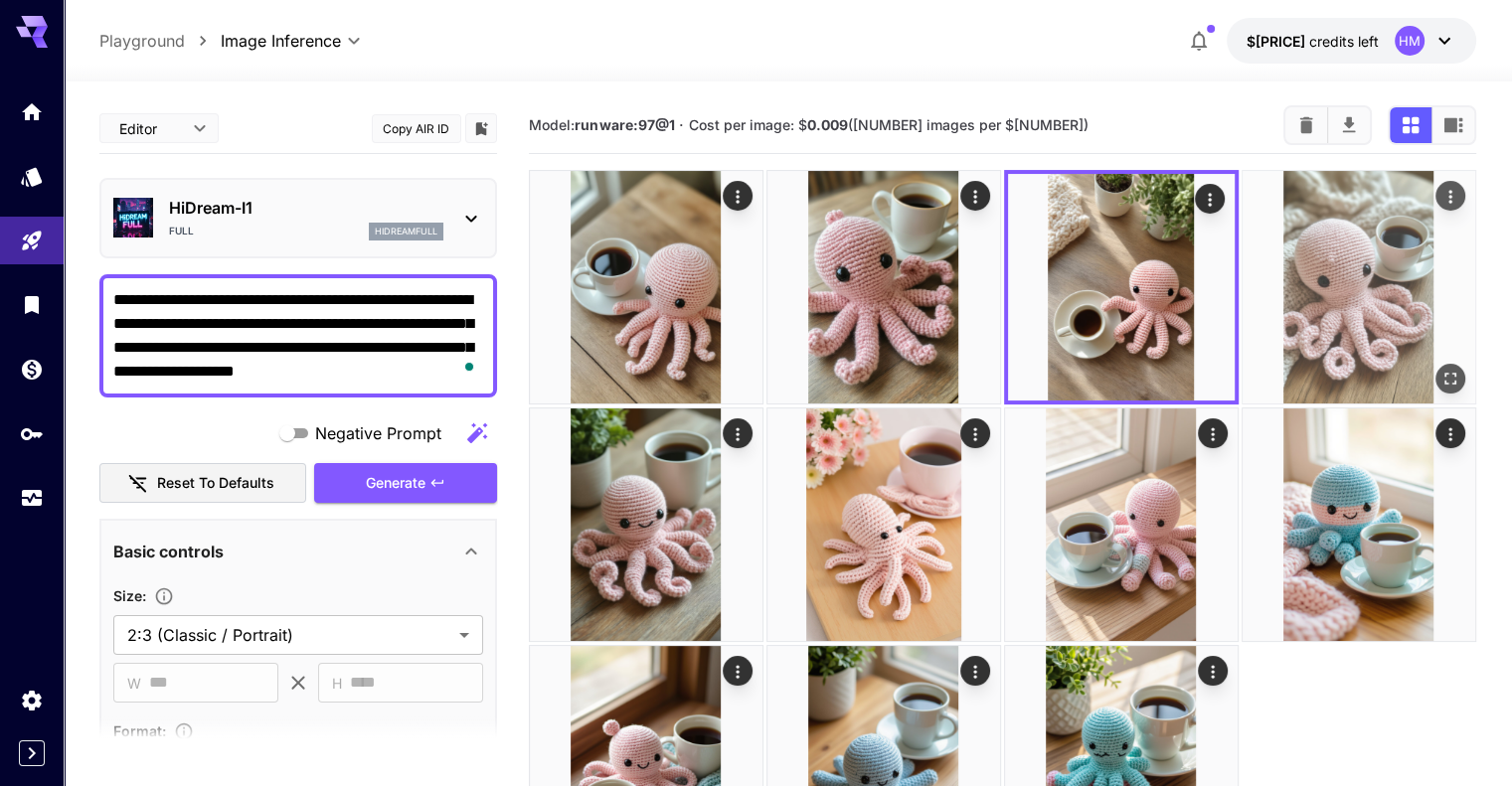click at bounding box center [646, 287] 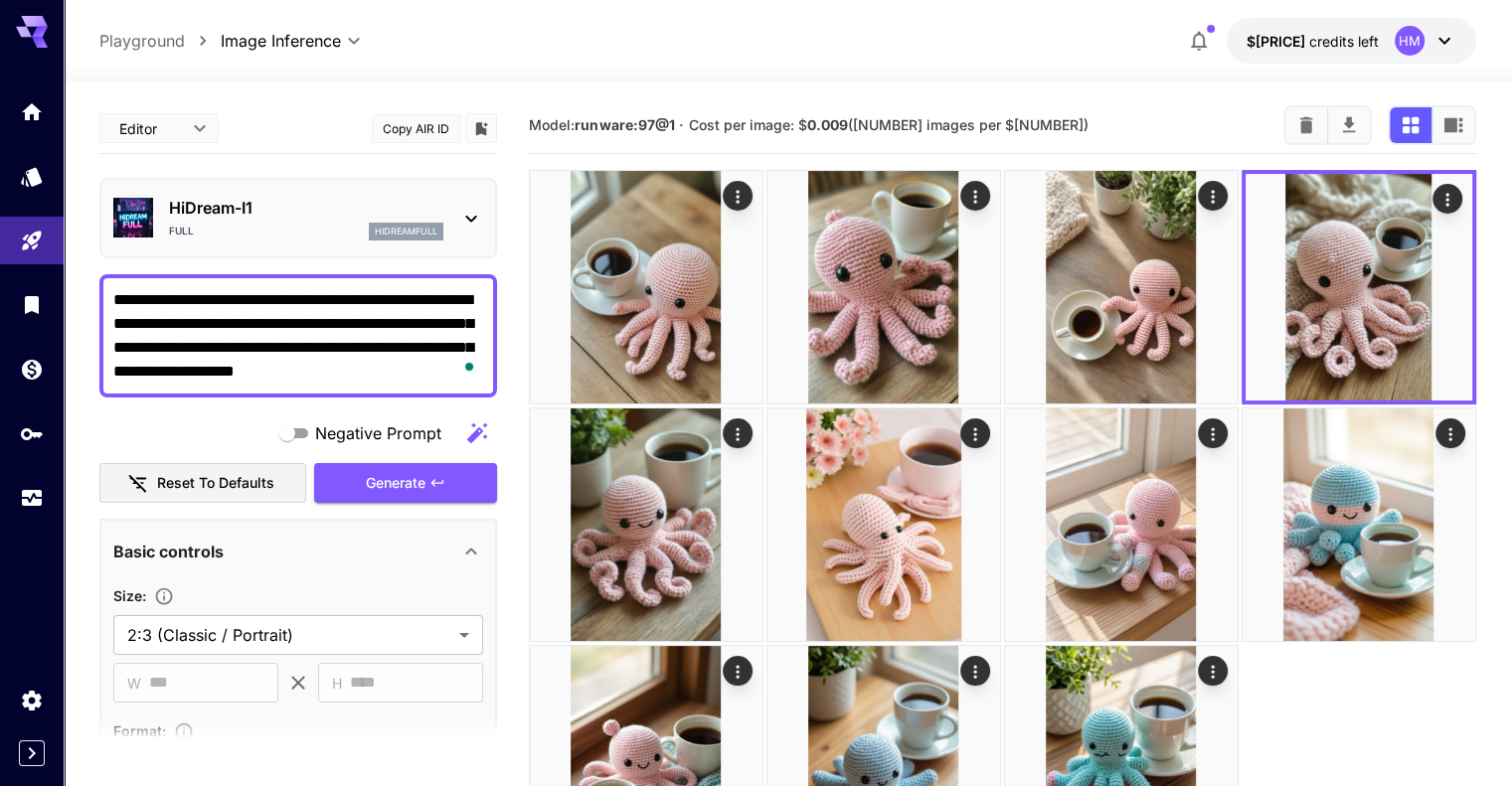 click on "hidreamfull" at bounding box center (406, 232) 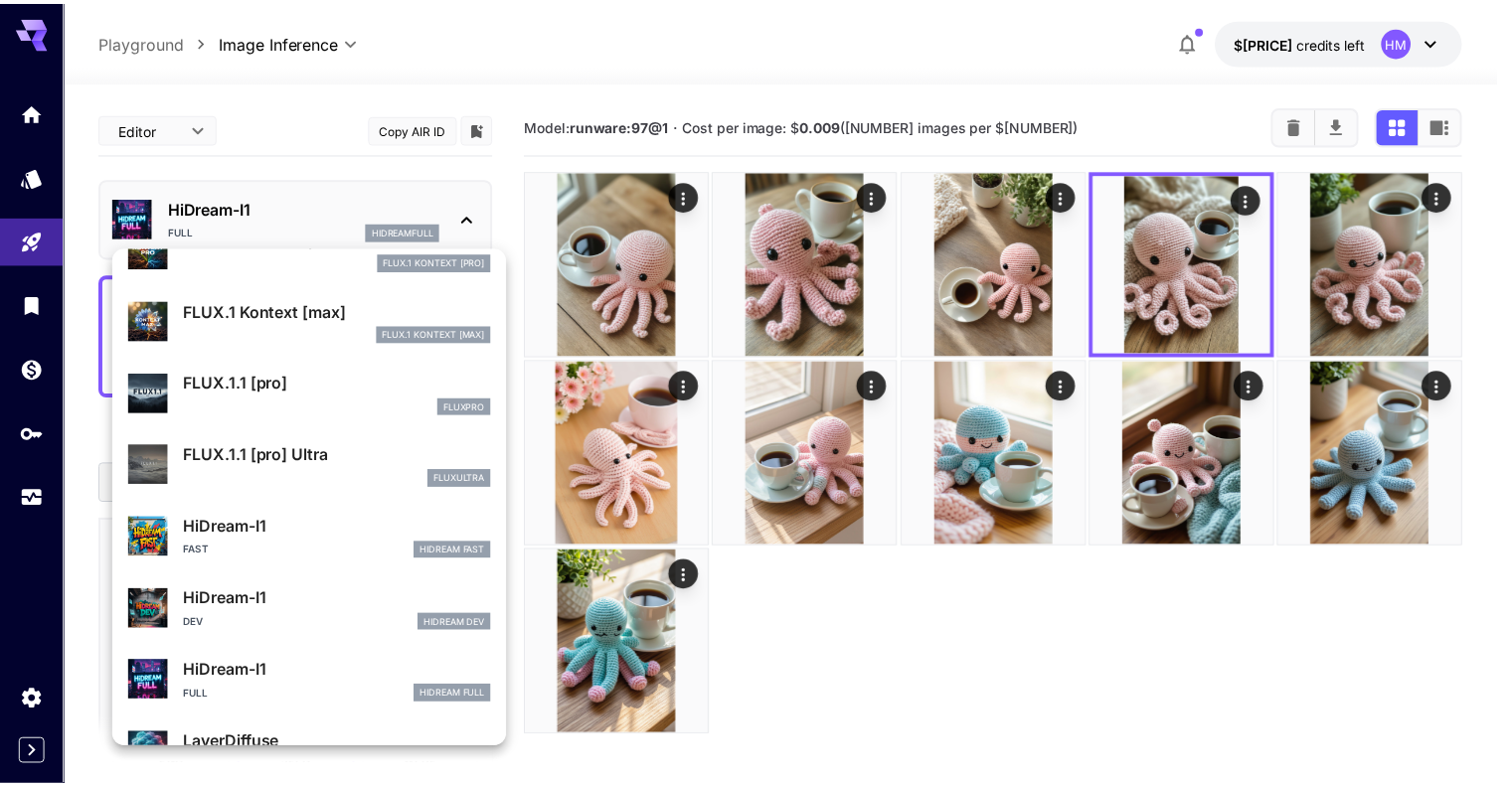 scroll, scrollTop: 181, scrollLeft: 0, axis: vertical 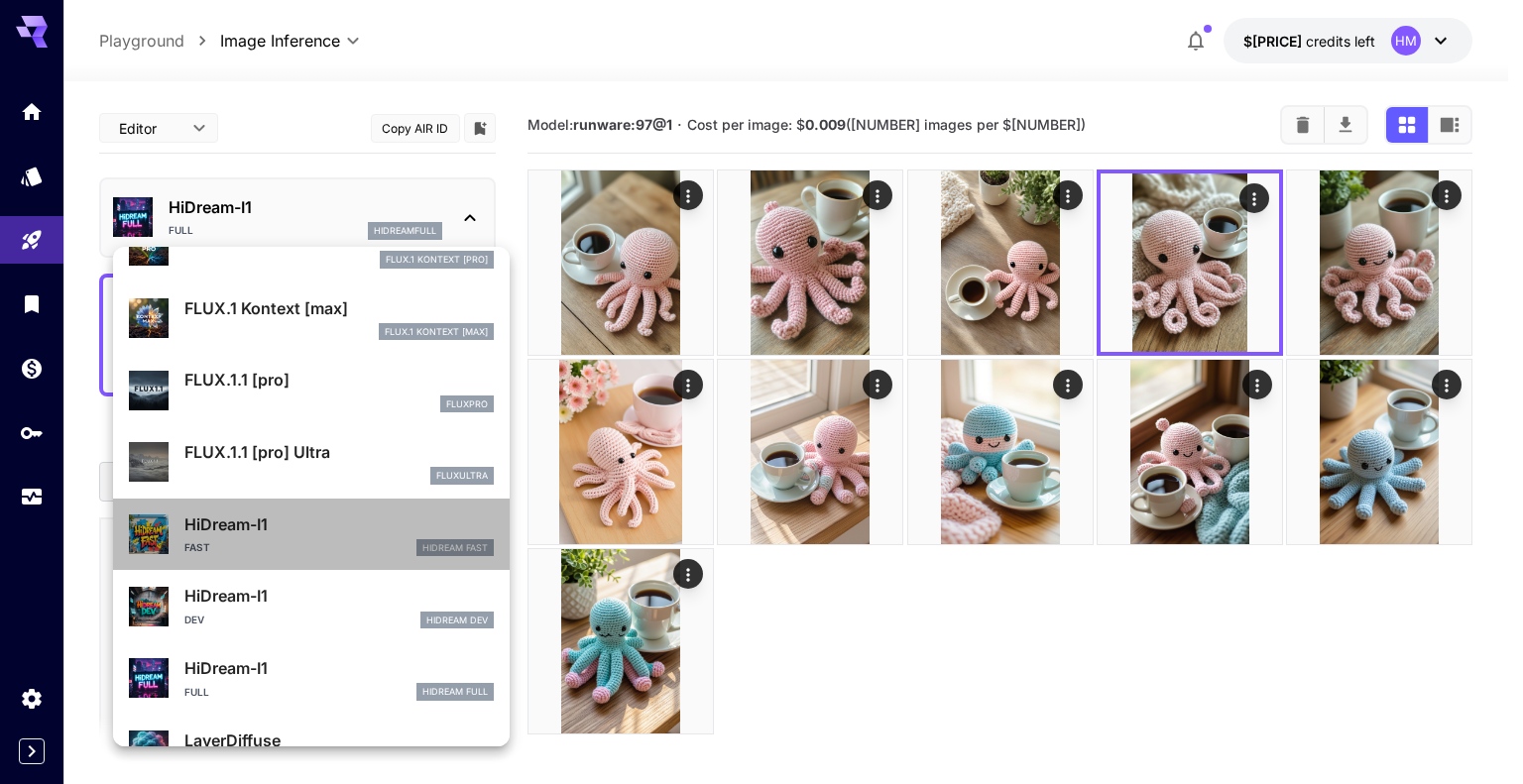 click on "Fast [NAME] Fast" at bounding box center [339, 260] 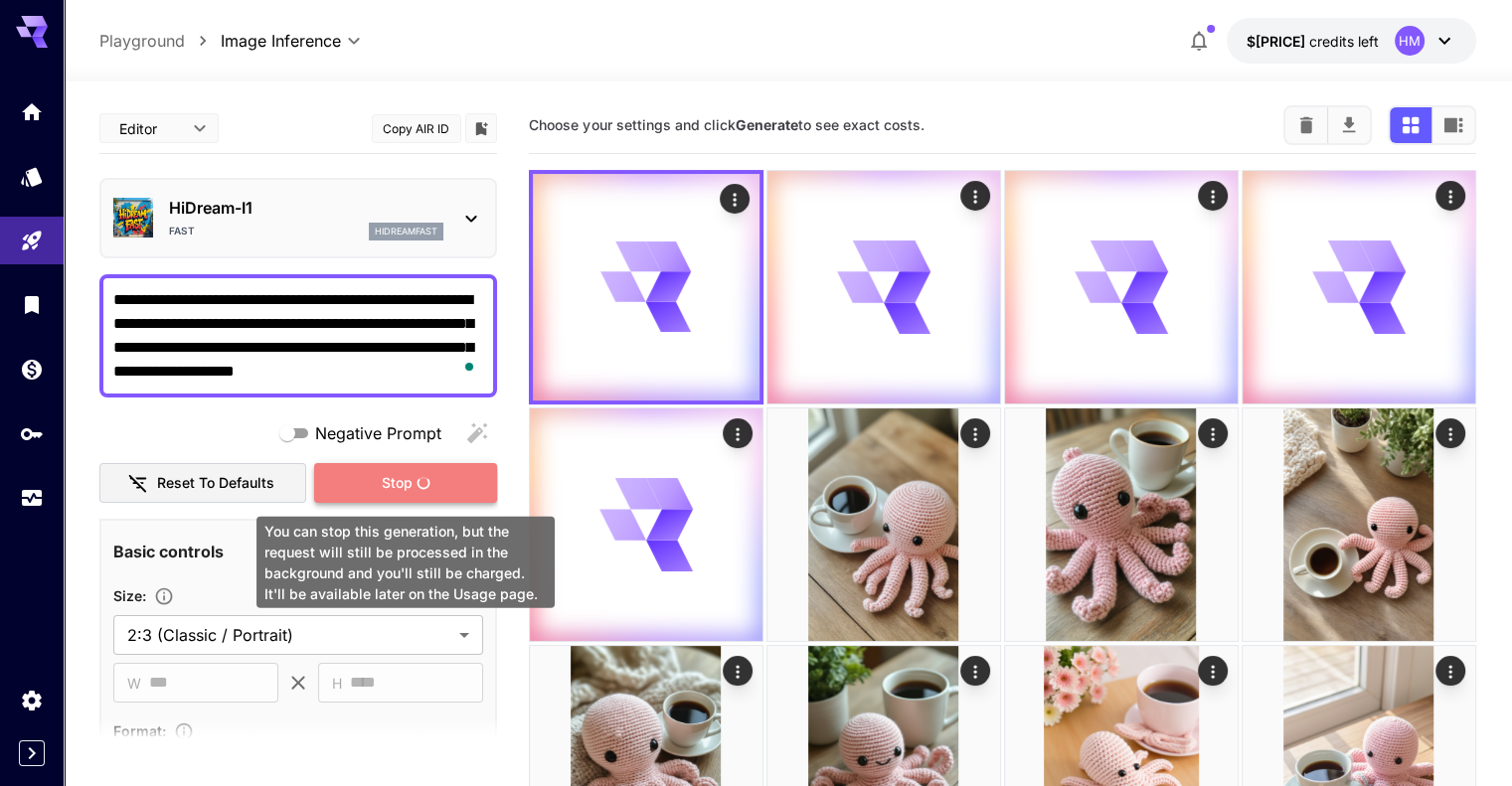 click on "Stop" at bounding box center [406, 483] 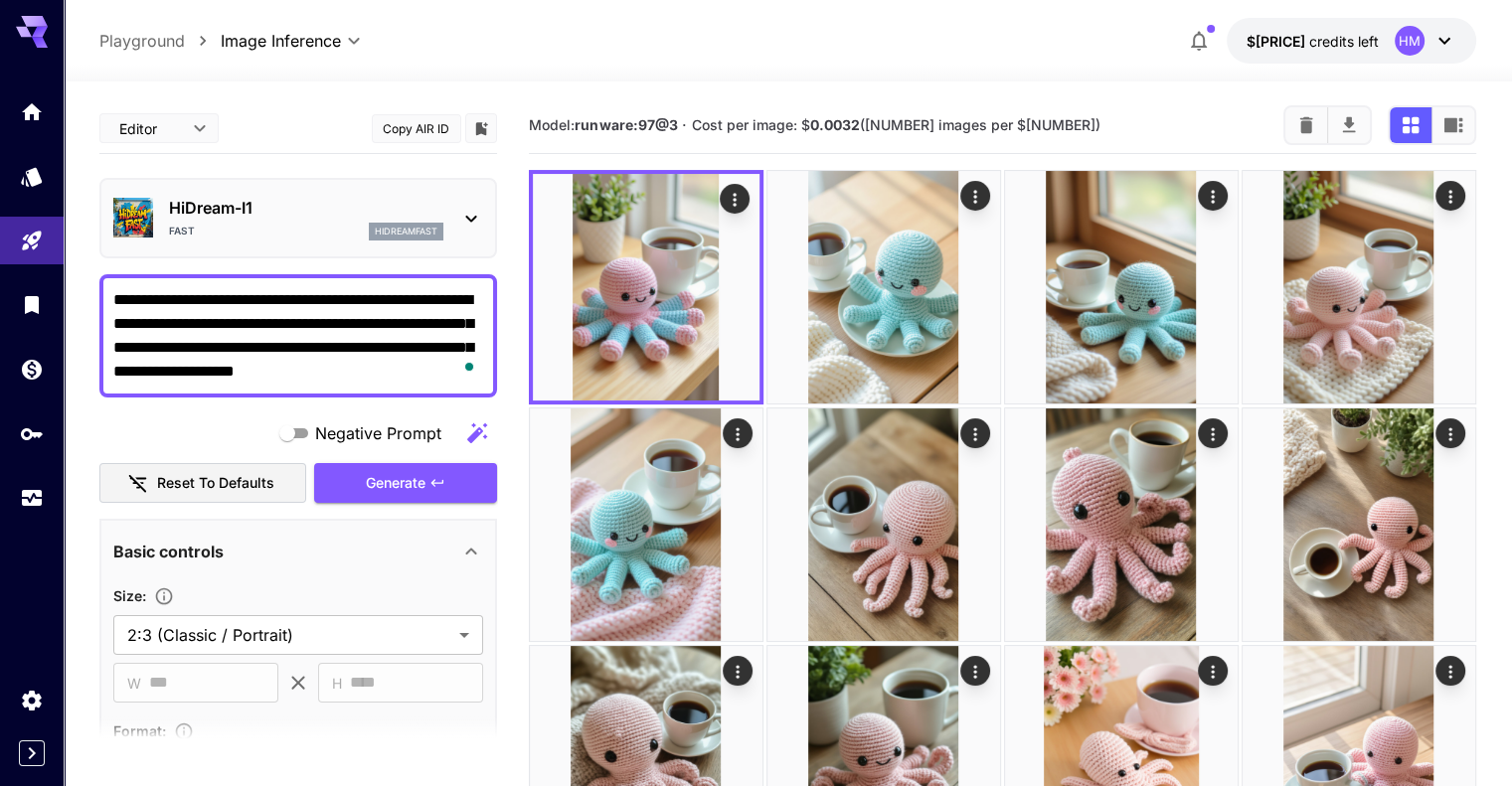 click on "**********" at bounding box center [298, 336] 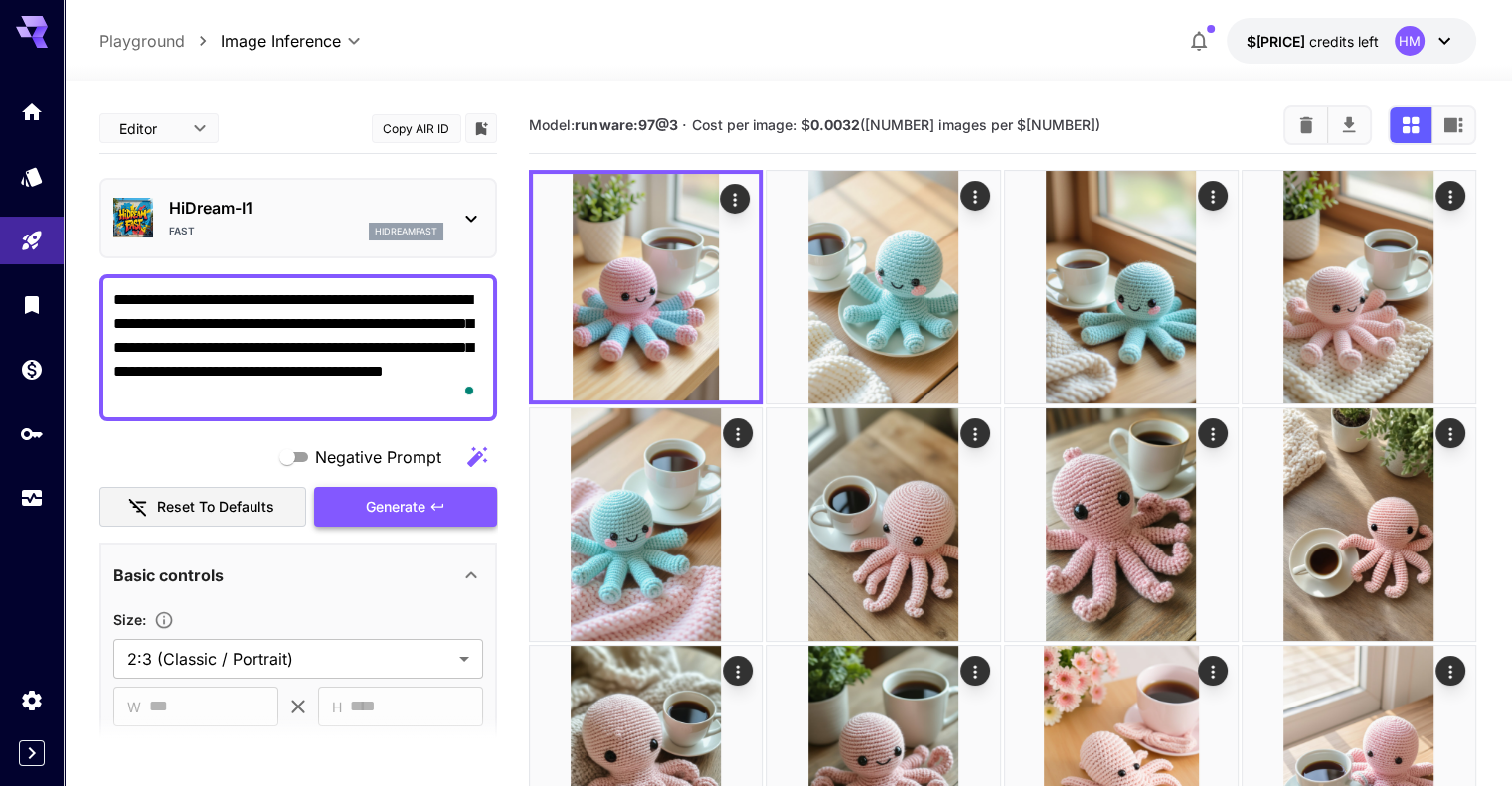 type on "**********" 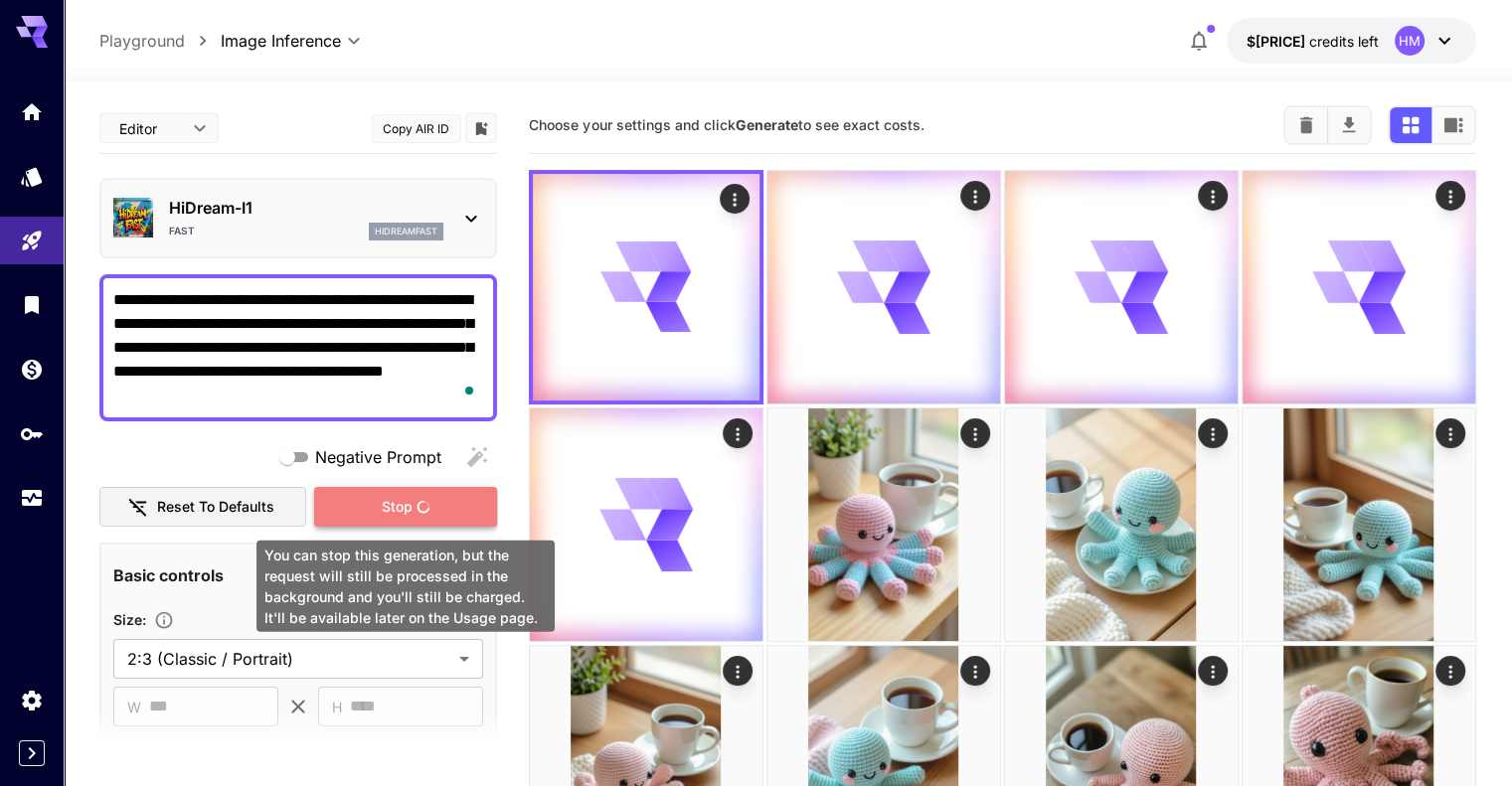 click on "Stop" at bounding box center [406, 507] 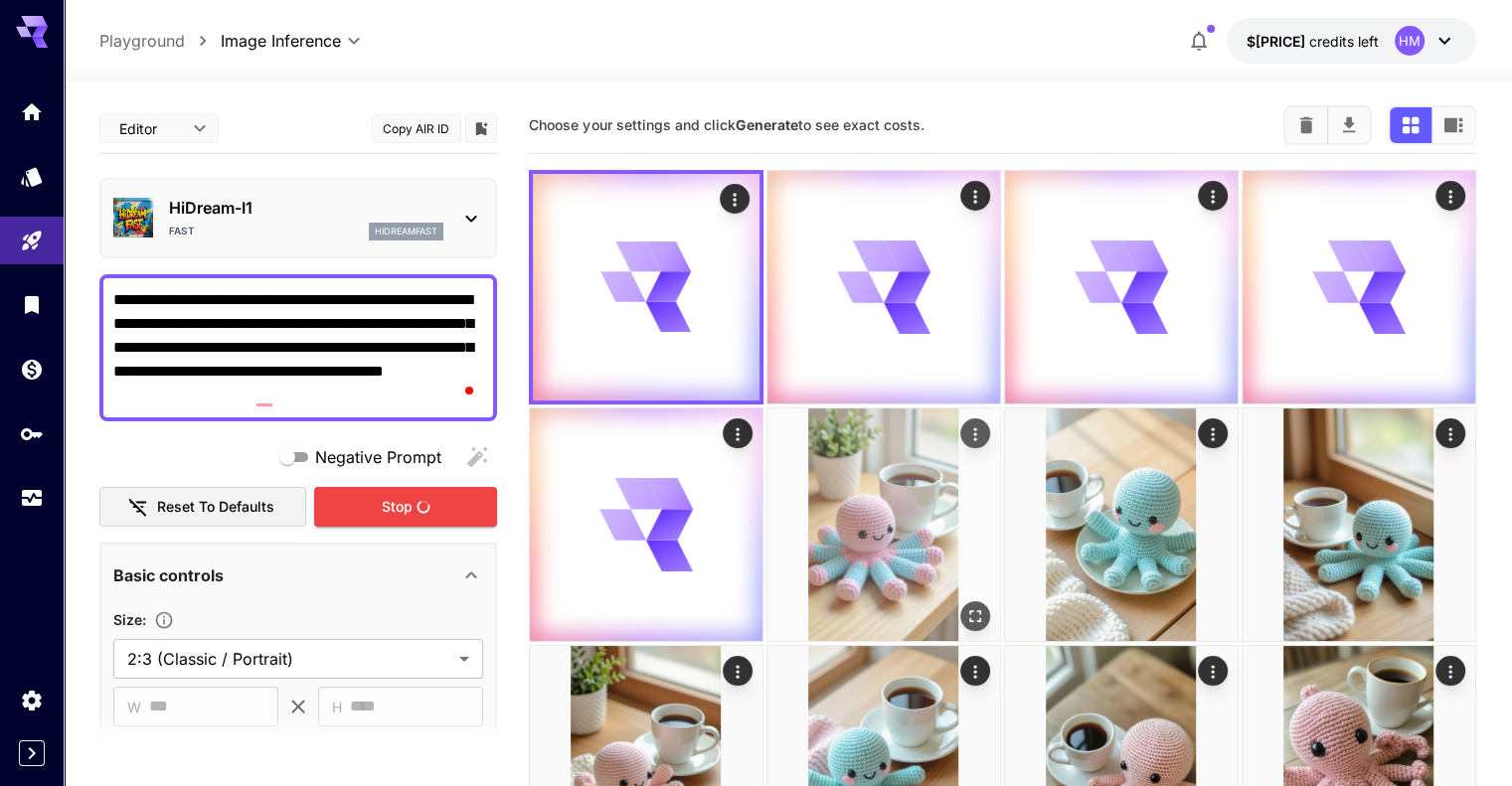click at bounding box center (884, 525) 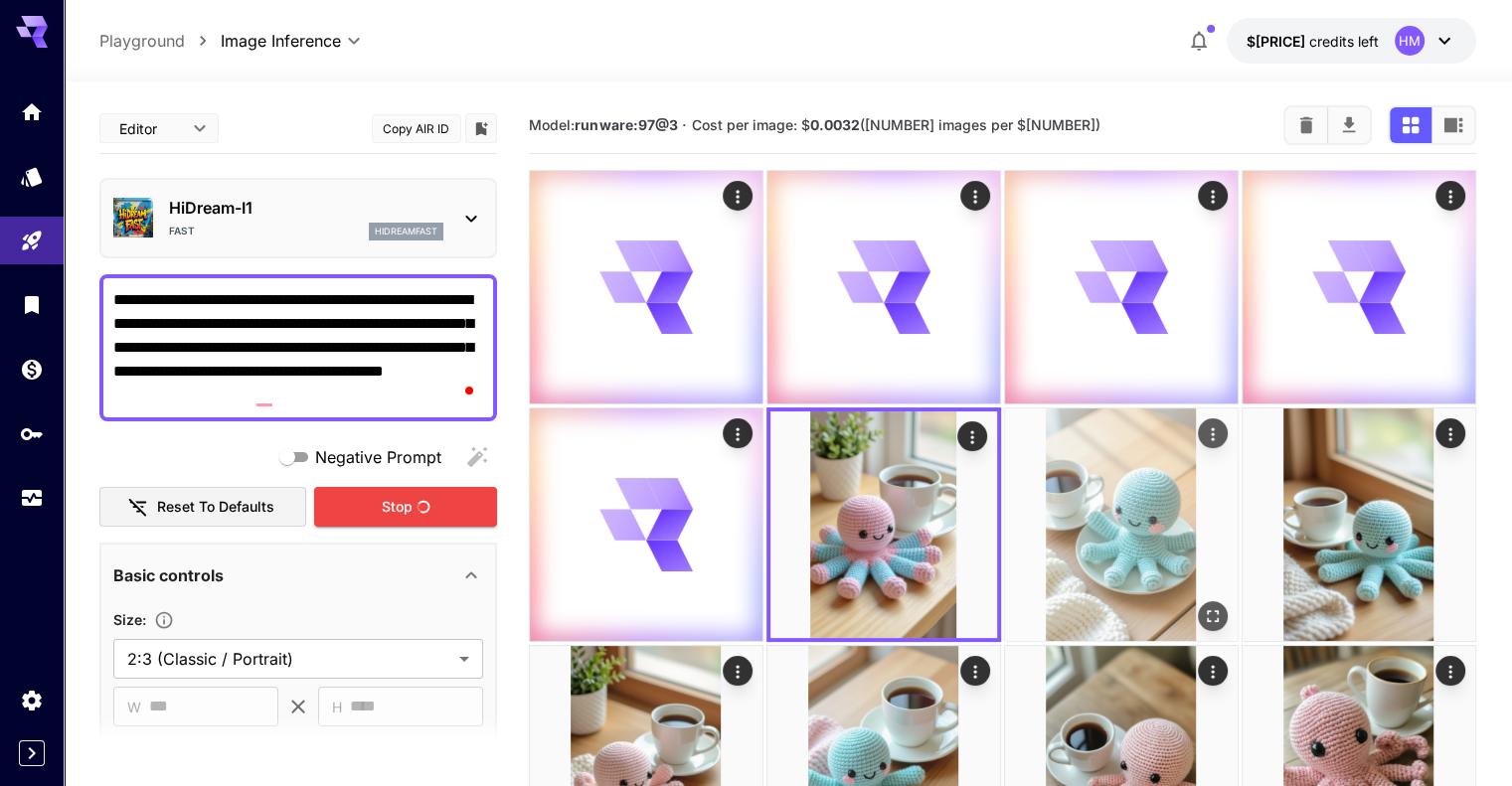click at bounding box center [884, 525] 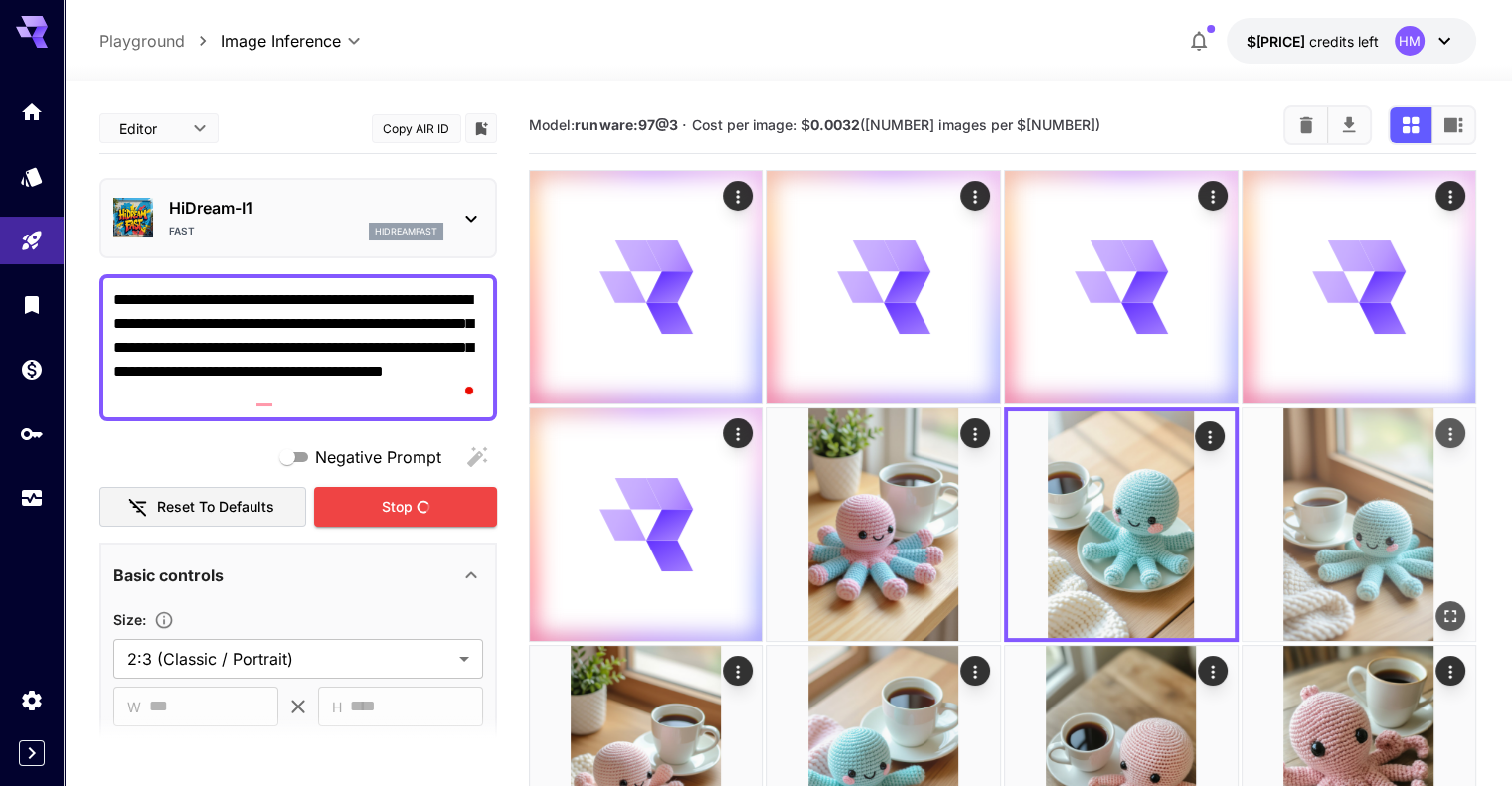 click at bounding box center [884, 525] 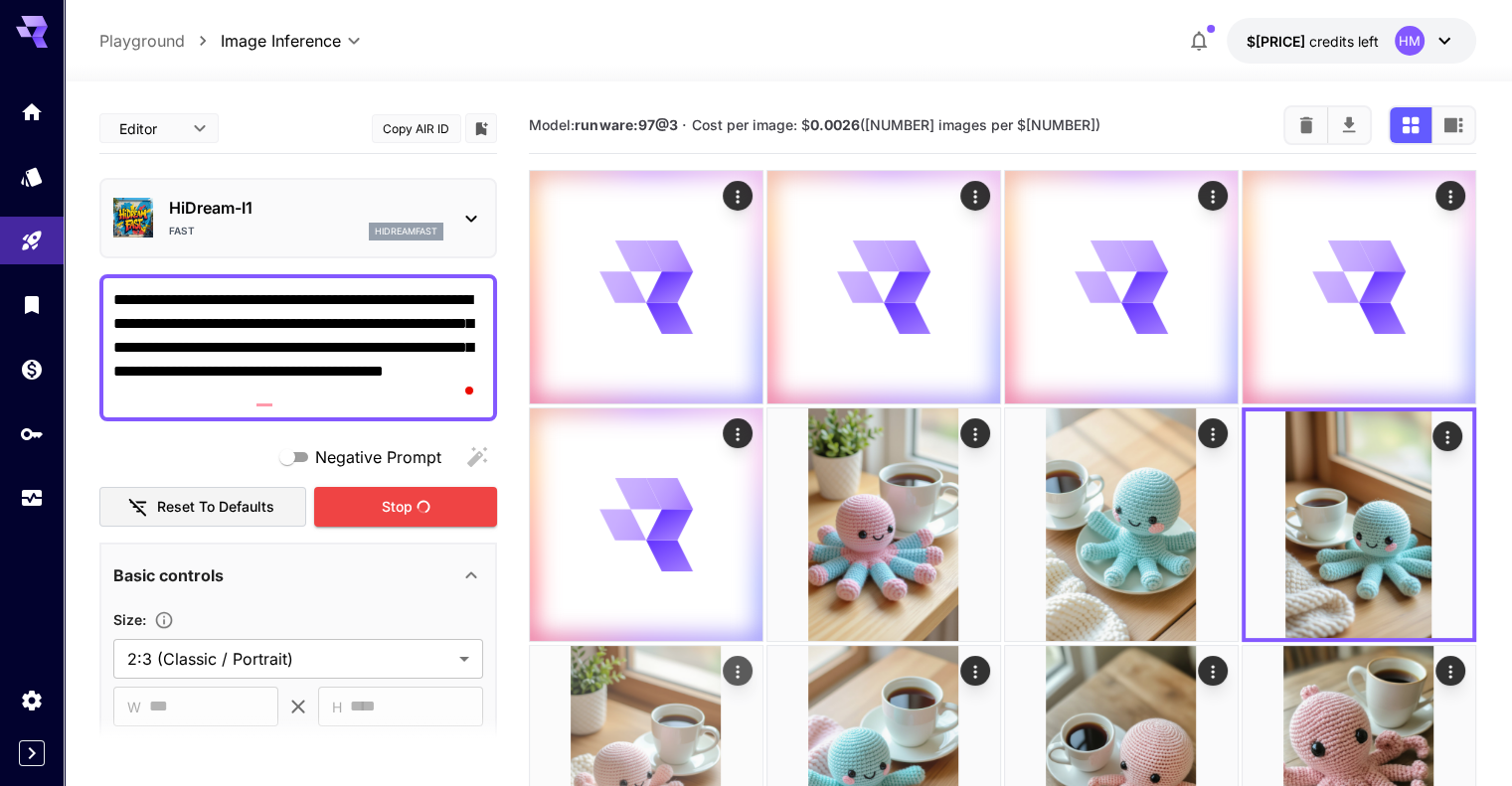 click at bounding box center (884, 525) 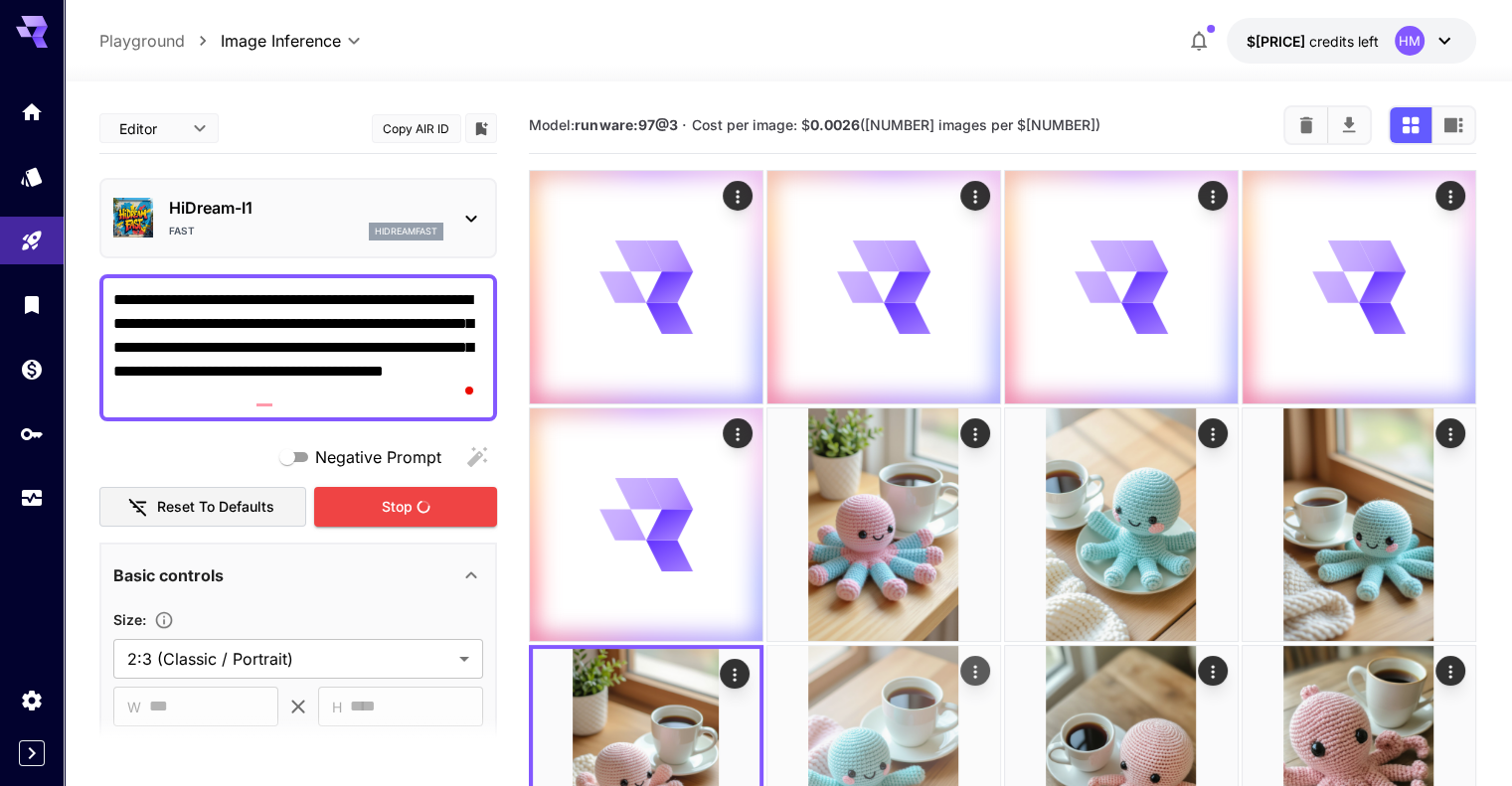 click at bounding box center (884, 525) 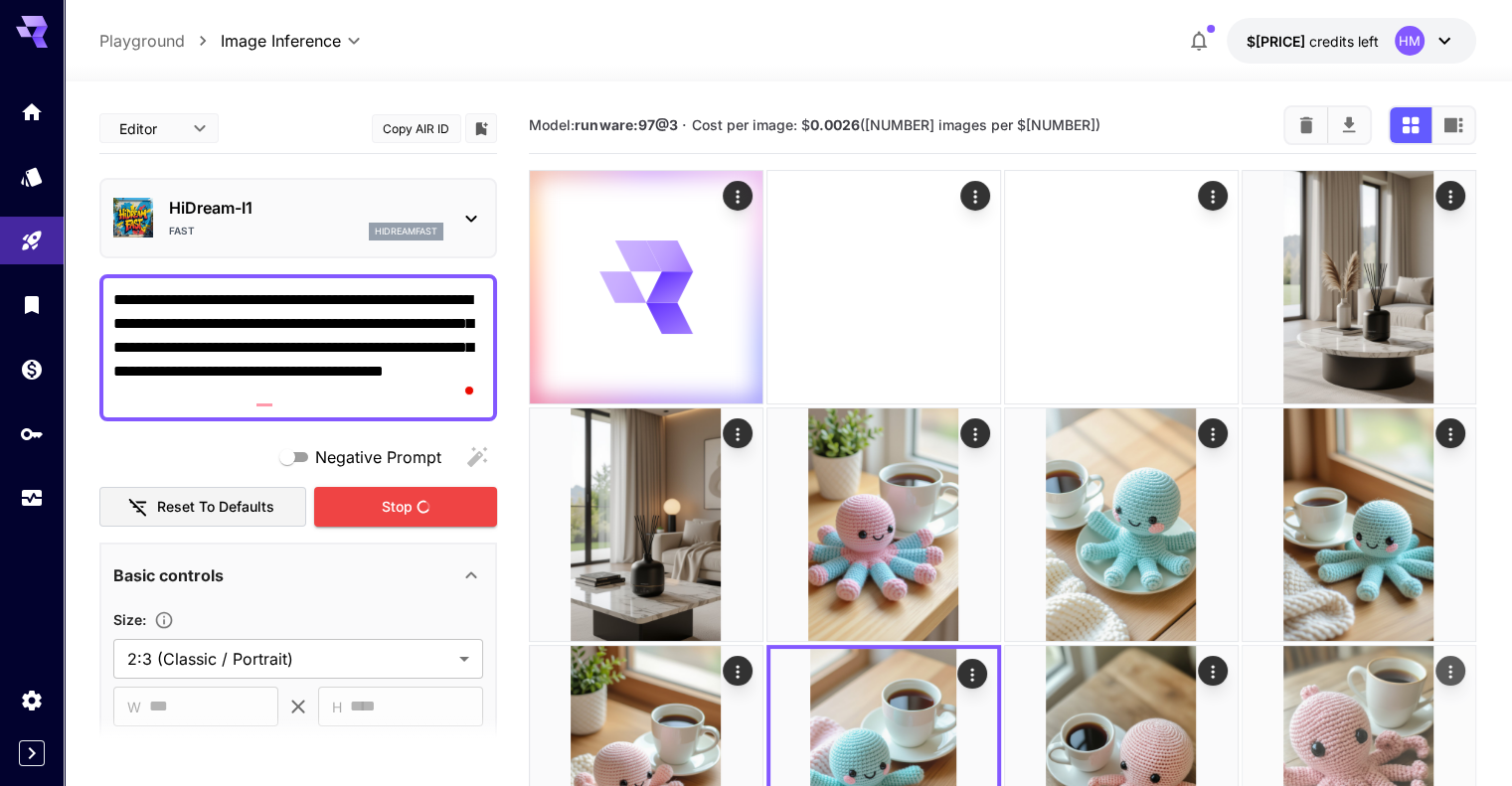 click at bounding box center [884, 287] 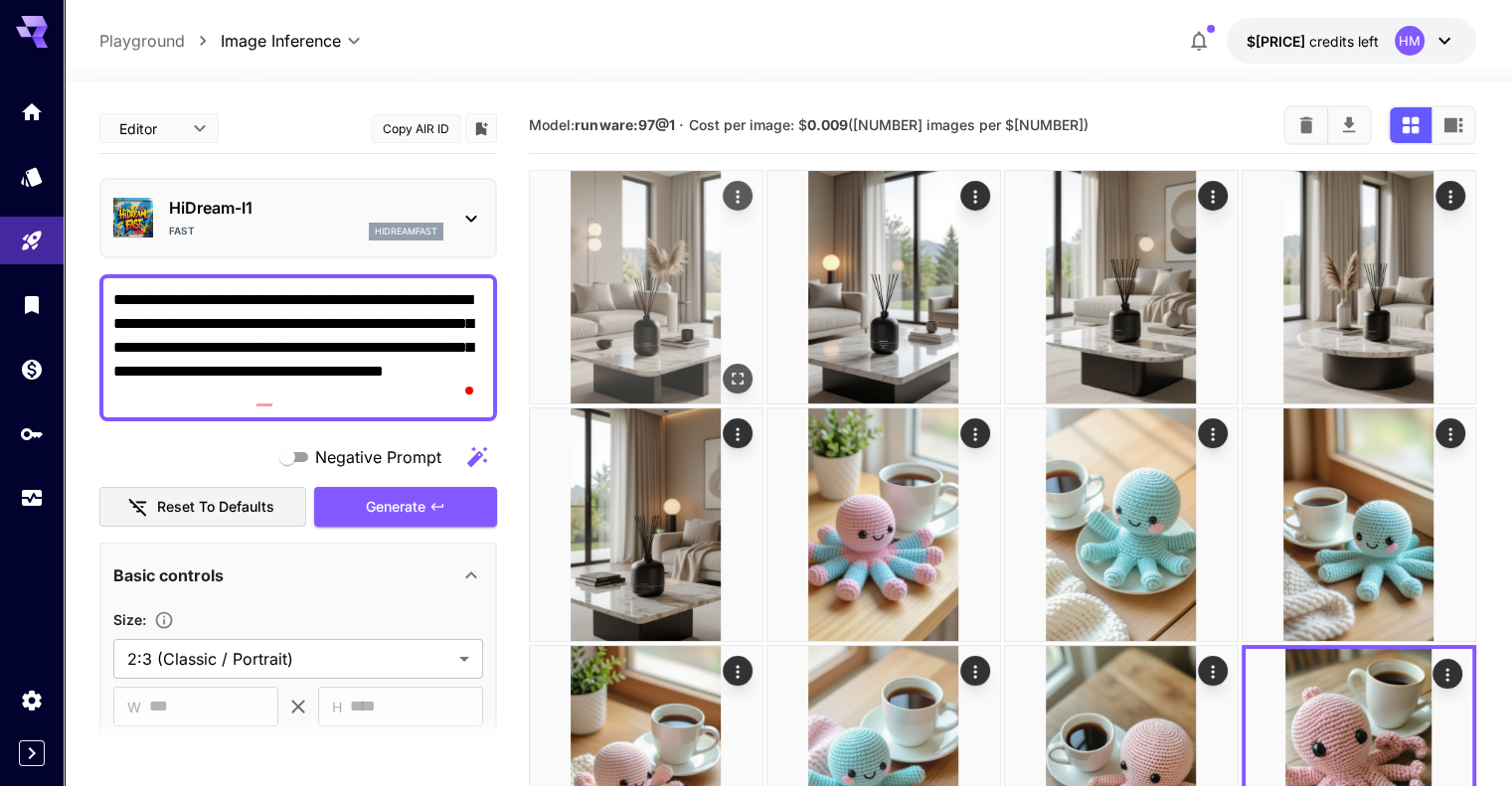 click at bounding box center (646, 287) 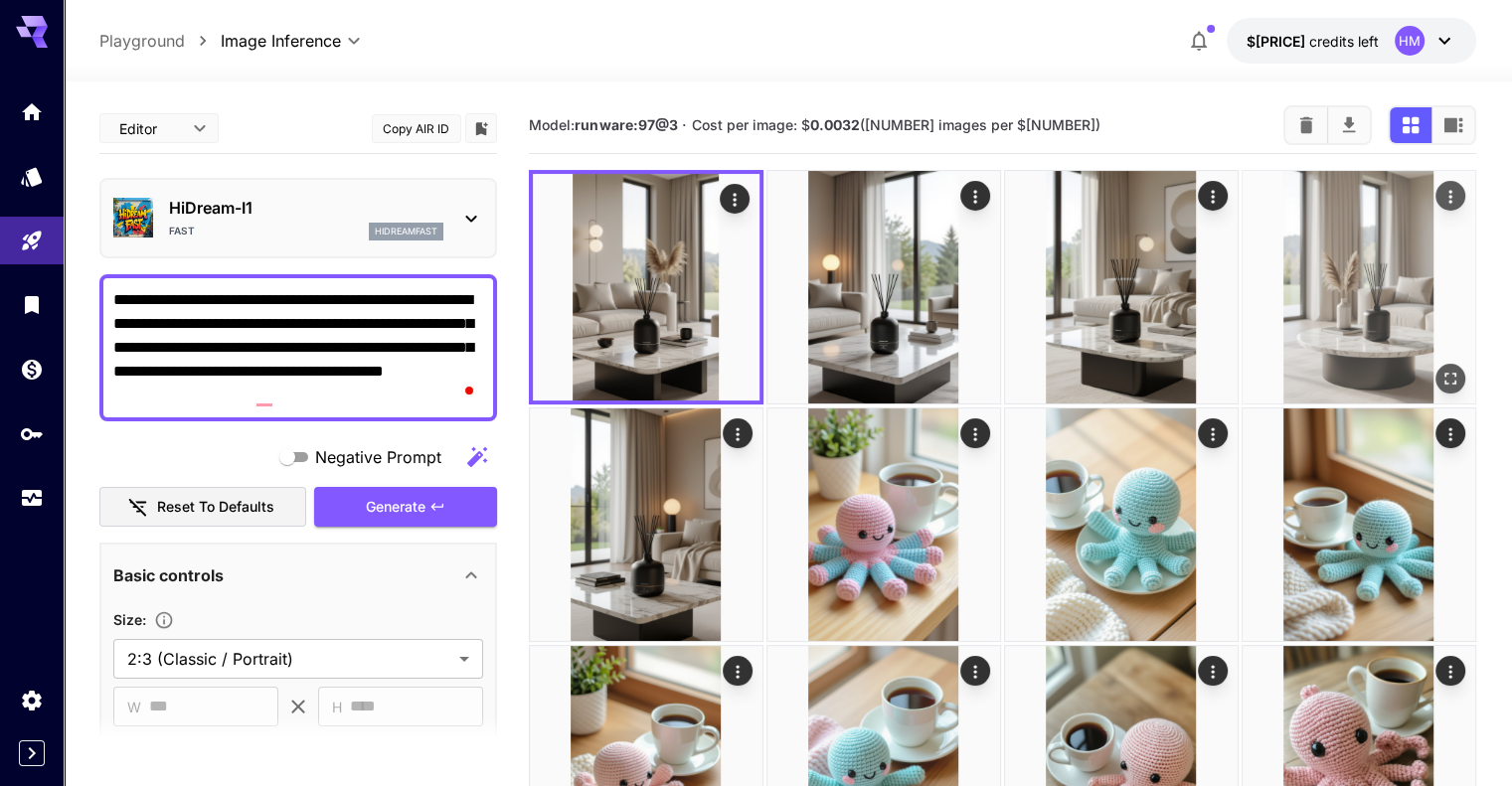 click at bounding box center [646, 287] 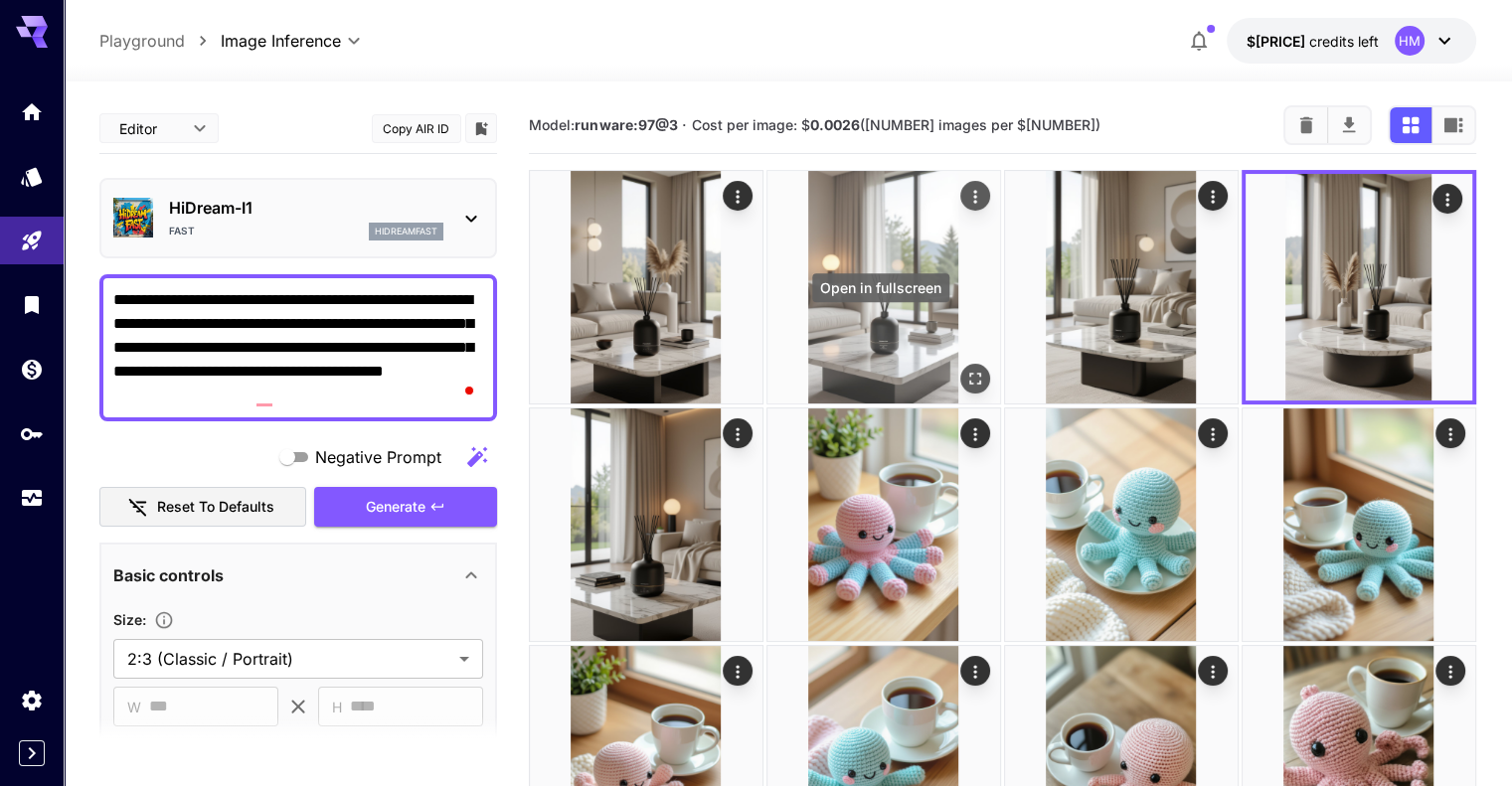 click at bounding box center [0, 0] 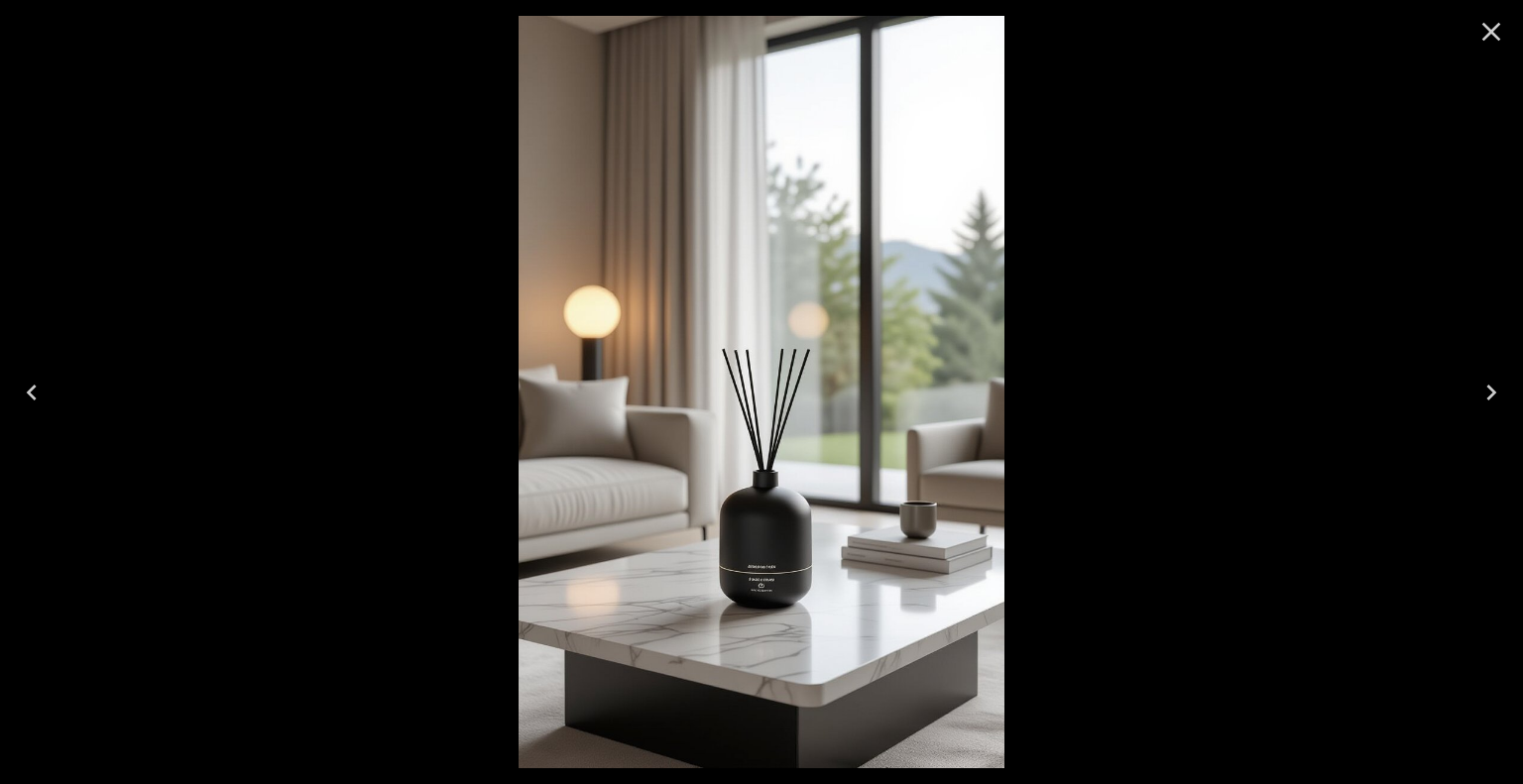 click at bounding box center (762, 392) 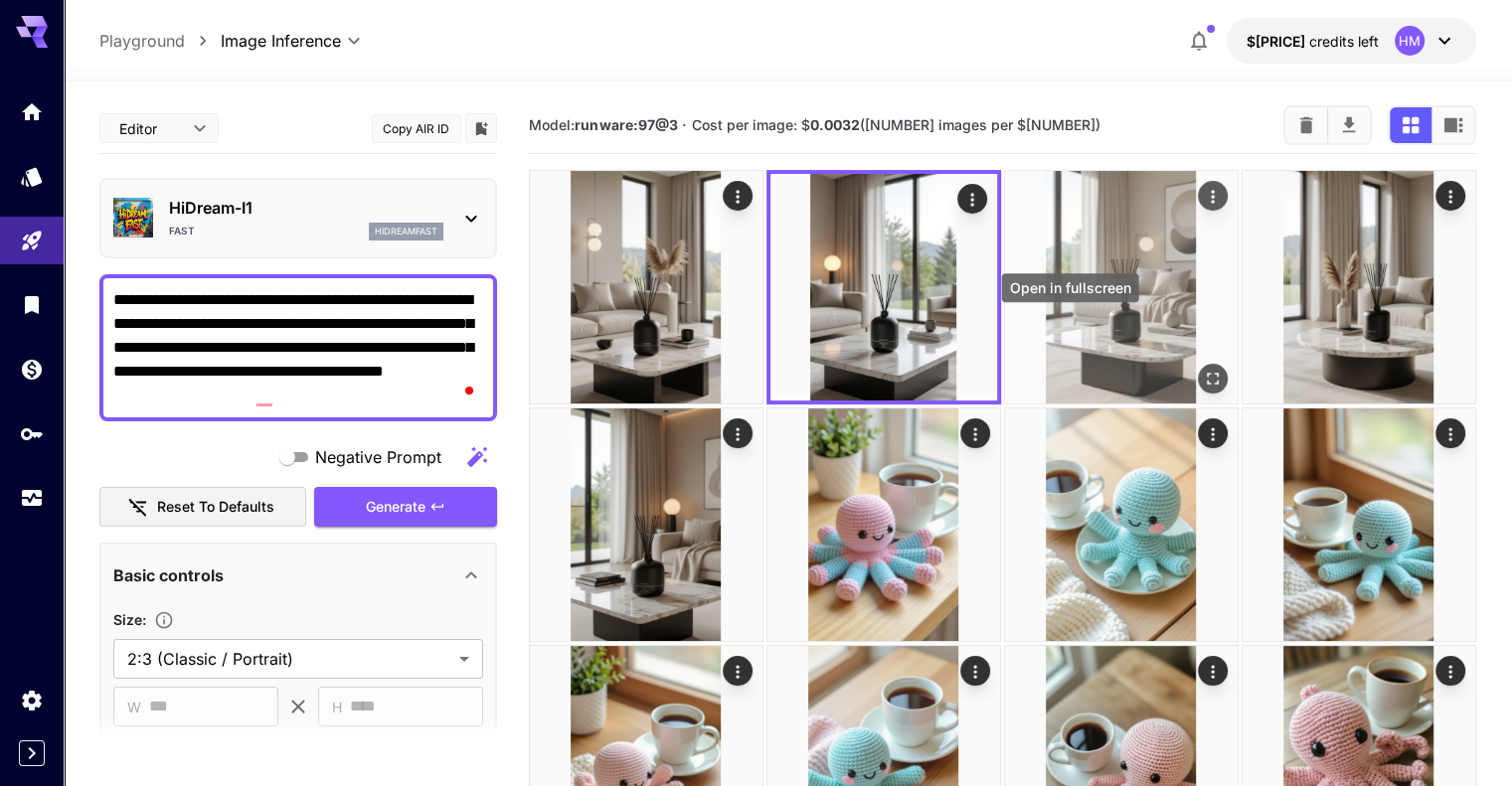 click at bounding box center (0, 0) 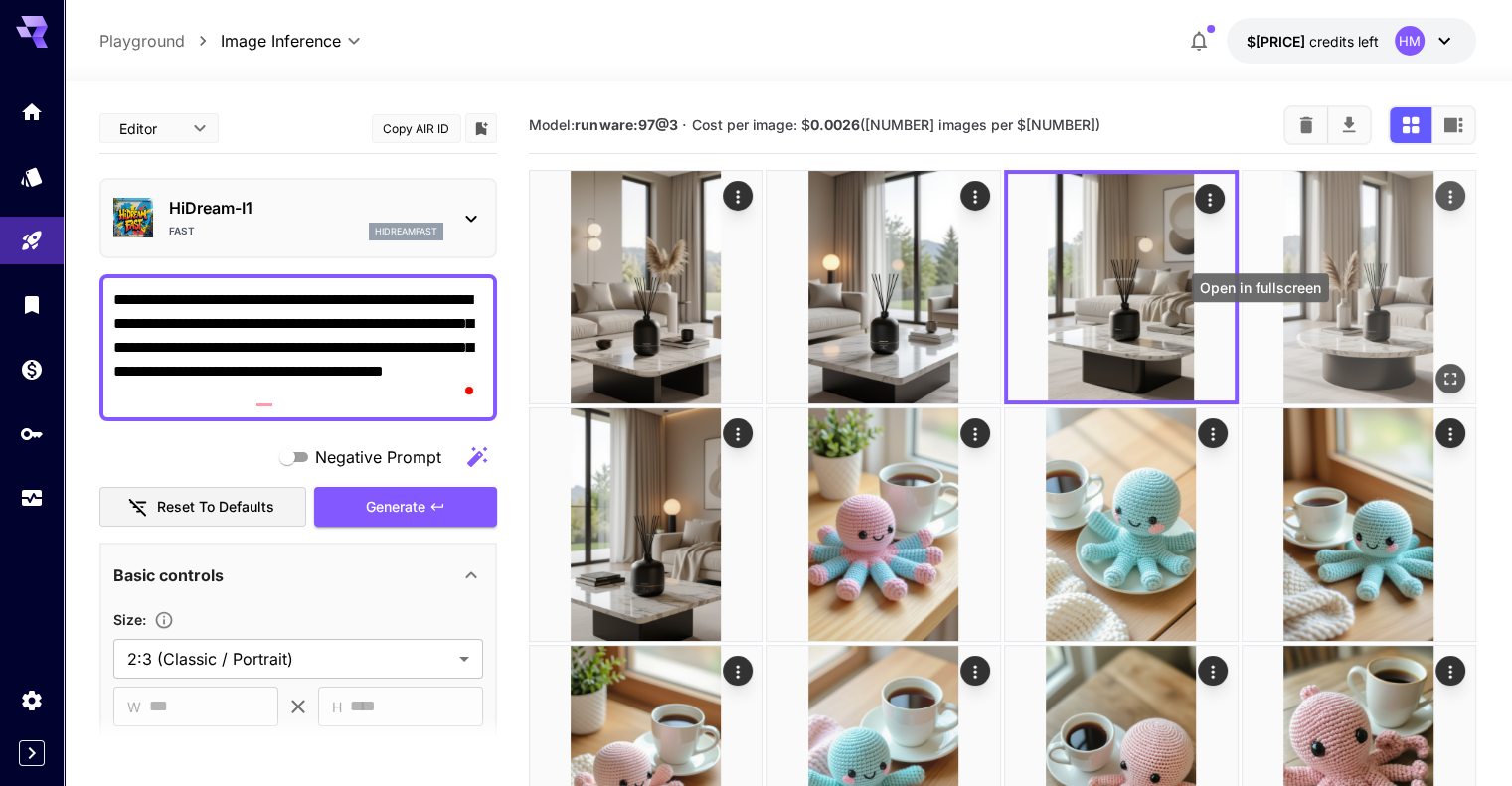 click at bounding box center (0, 0) 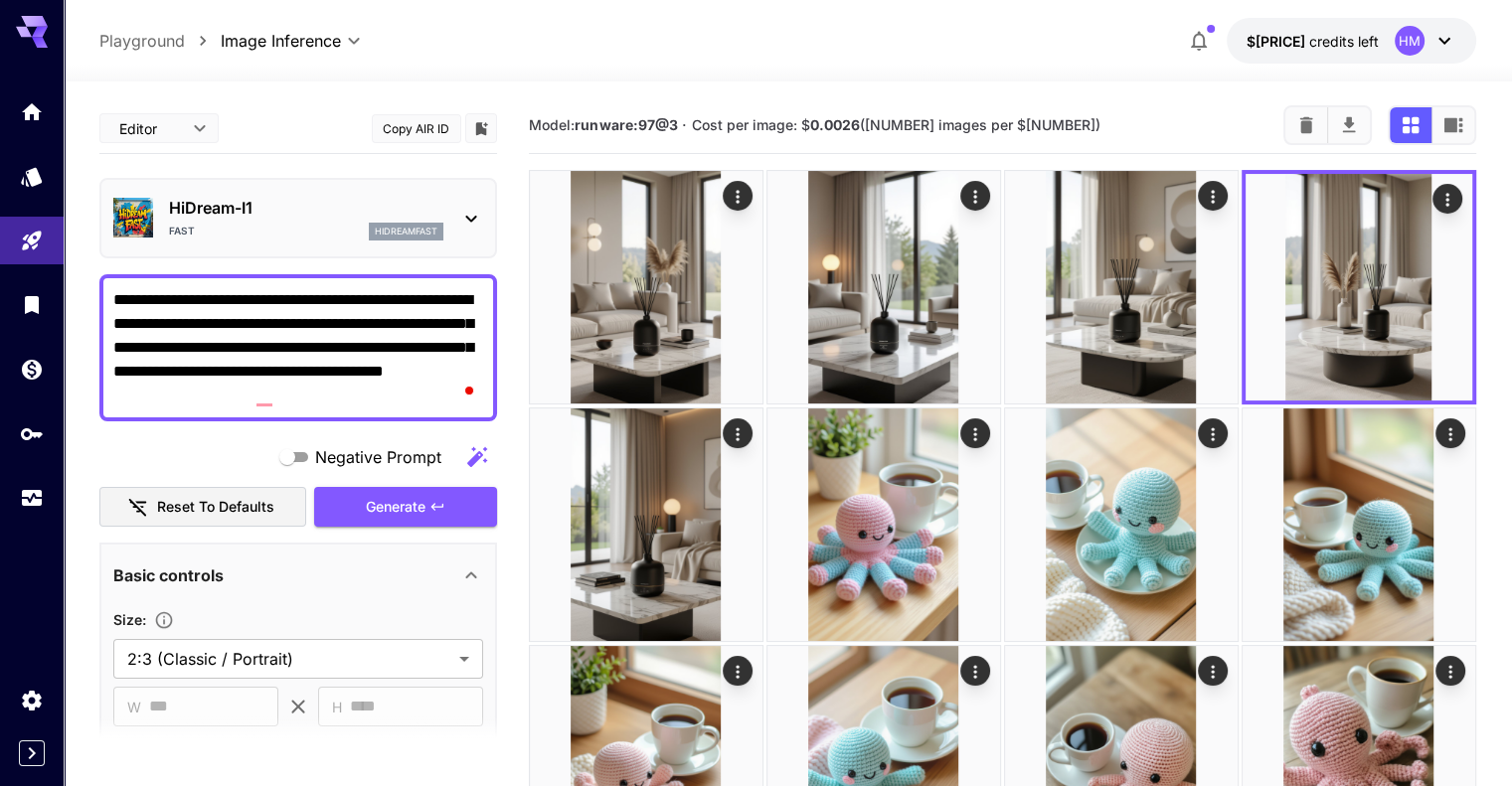 click on "Fast [NAME]" at bounding box center (306, 232) 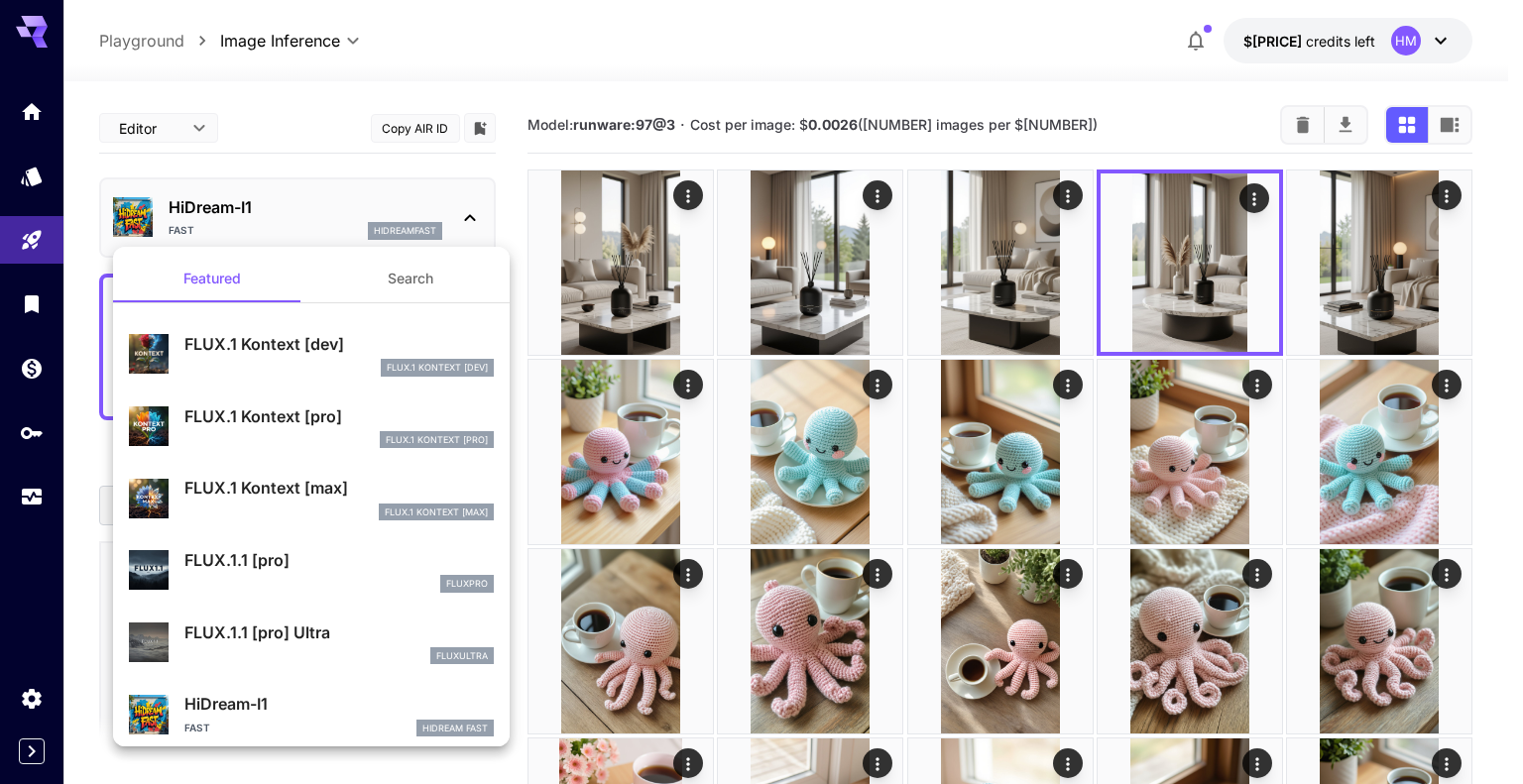 click on "FLUX.1 Kontext [dev]" at bounding box center (339, 344) 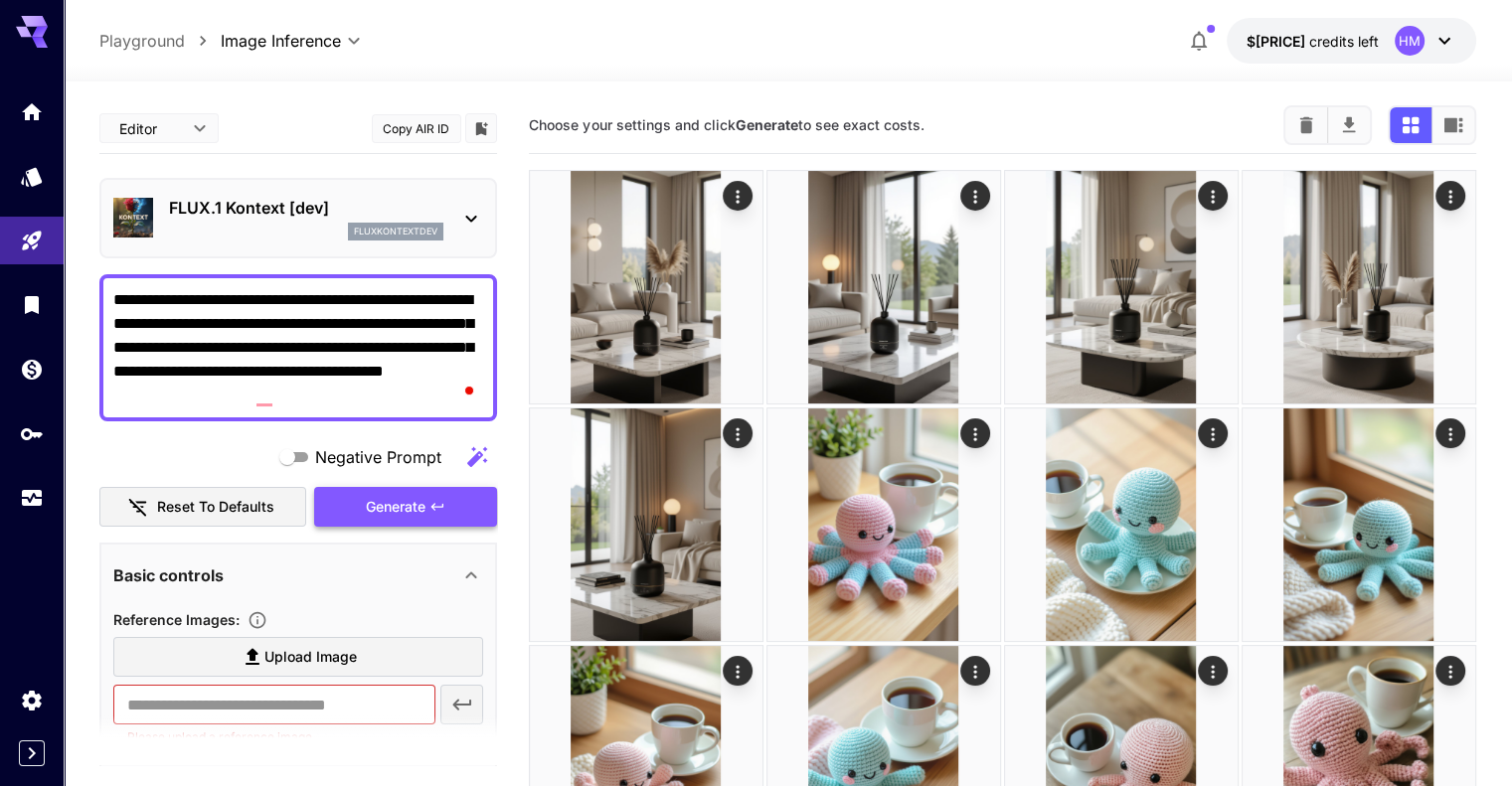 click on "Generate" at bounding box center [396, 507] 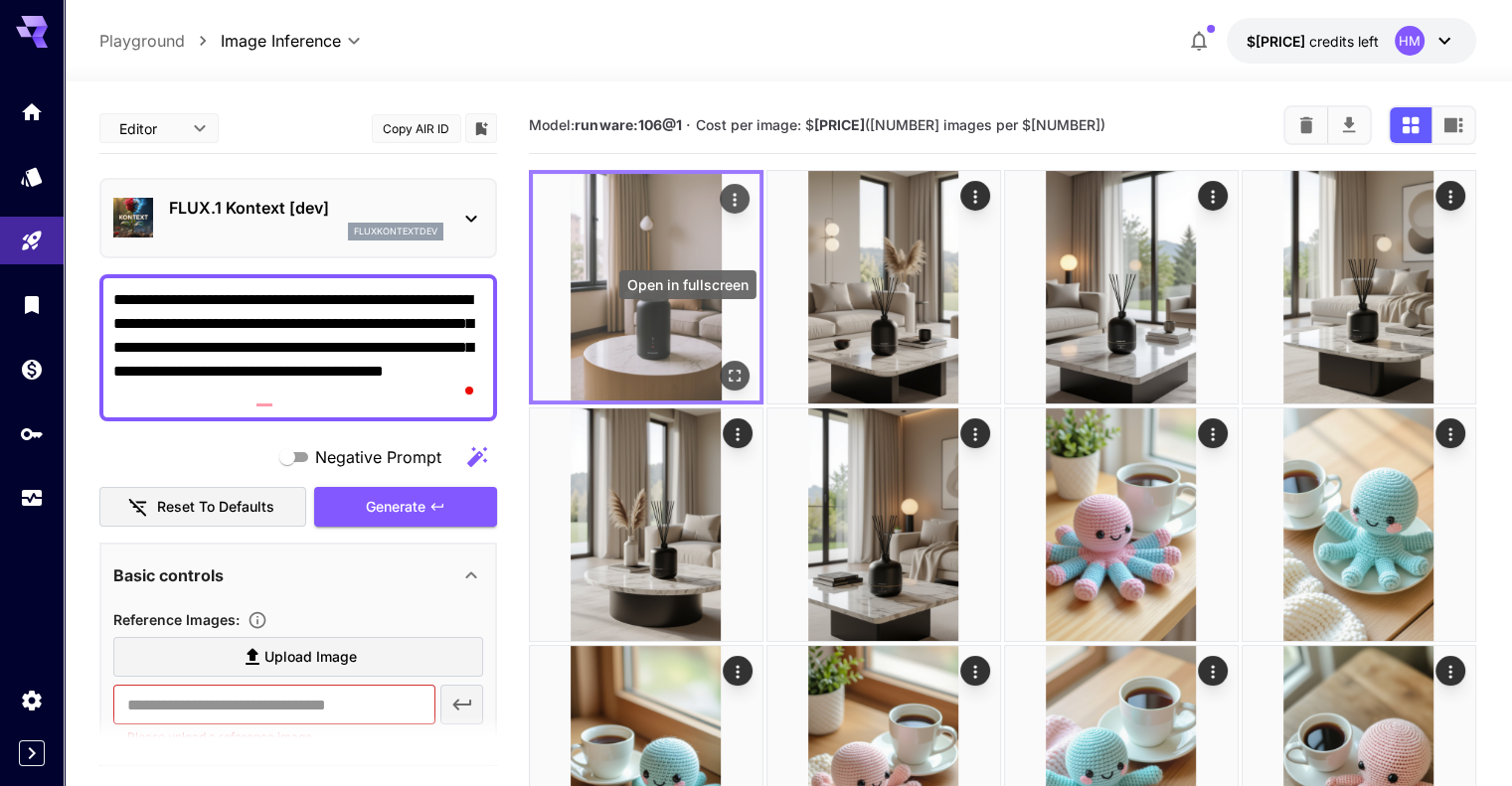 click at bounding box center (735, 376) 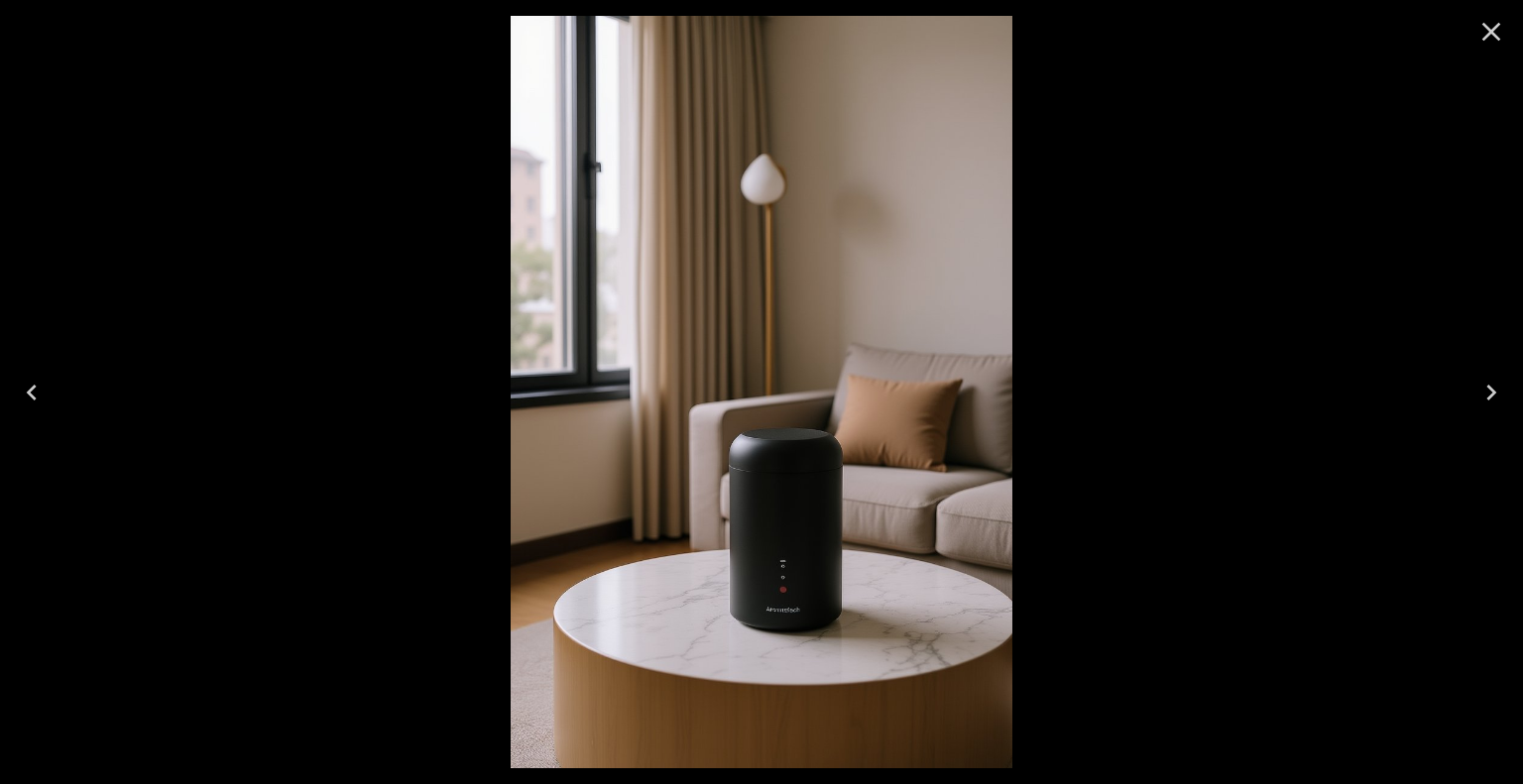 click at bounding box center (762, 392) 